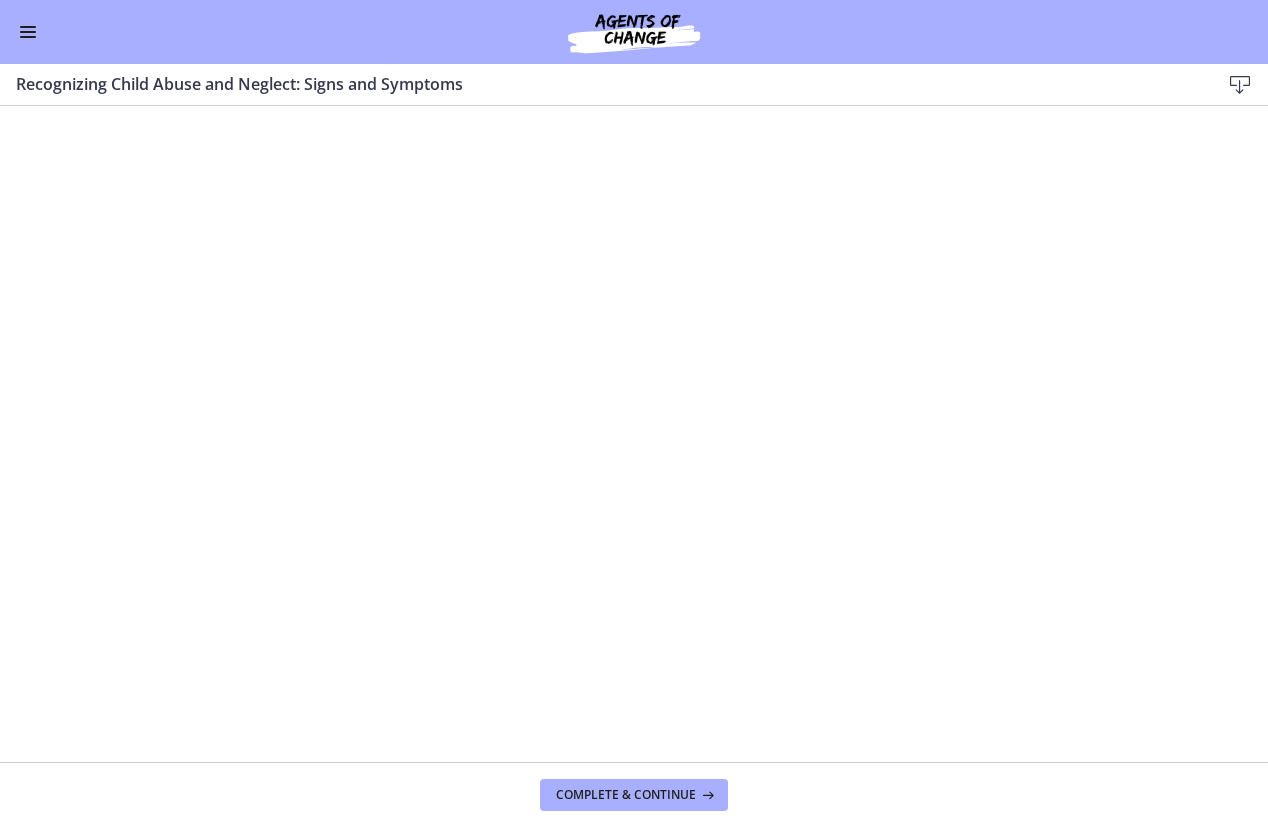 scroll, scrollTop: 0, scrollLeft: 0, axis: both 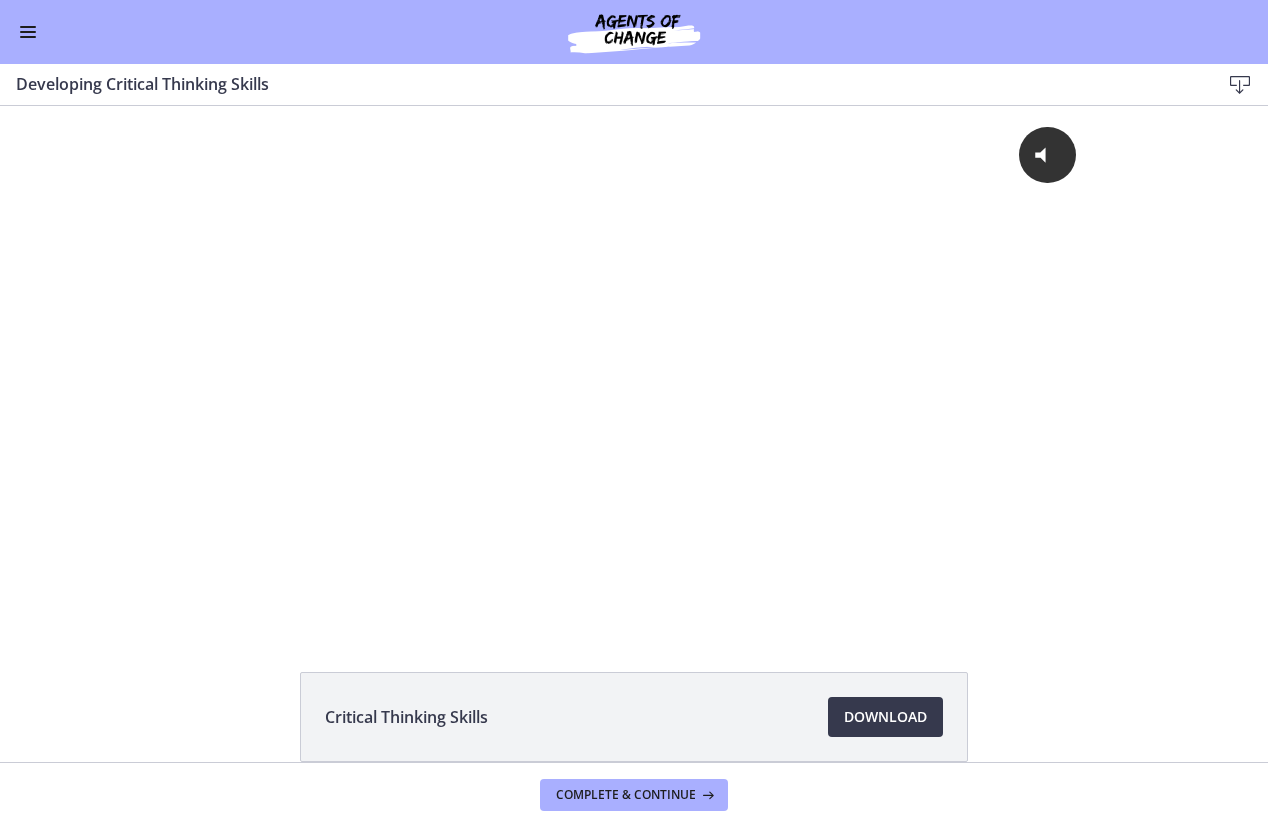 click at bounding box center (28, 32) 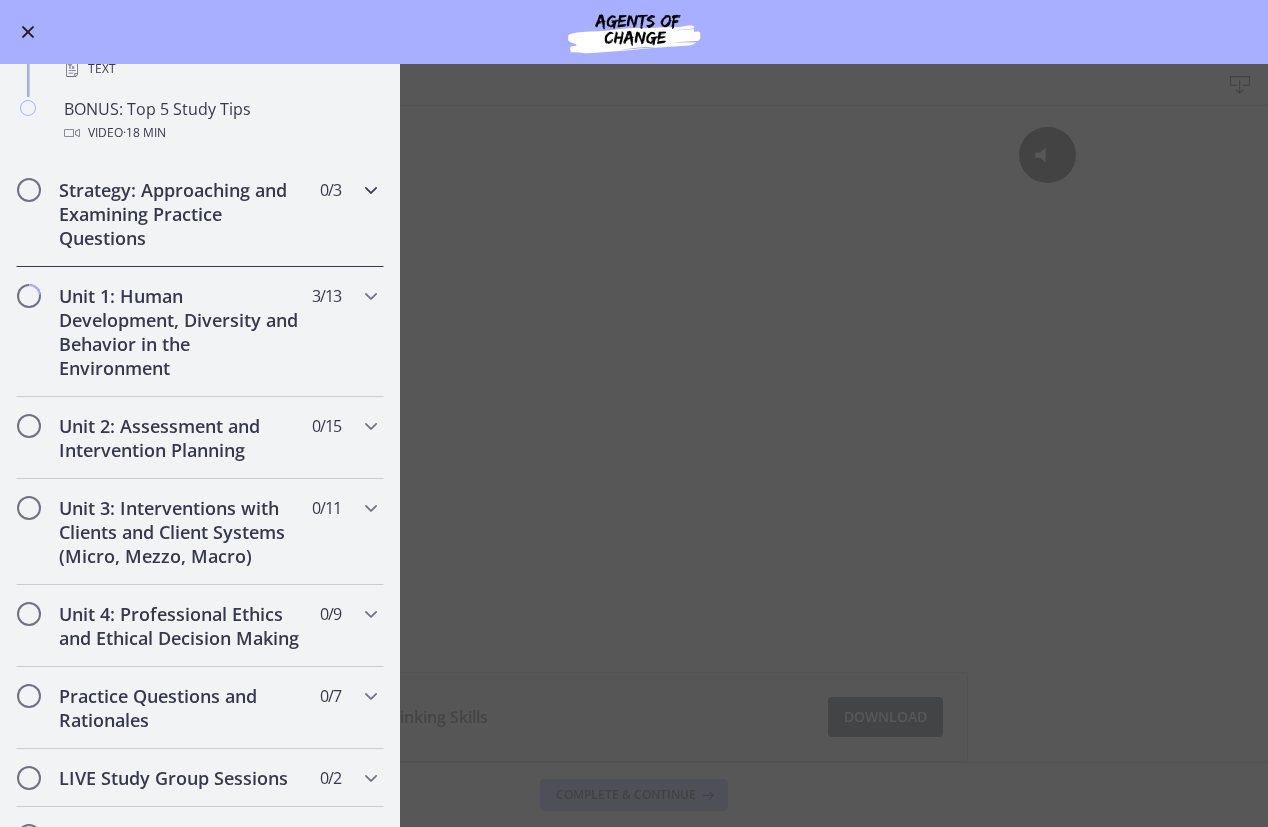 scroll, scrollTop: 1008, scrollLeft: 0, axis: vertical 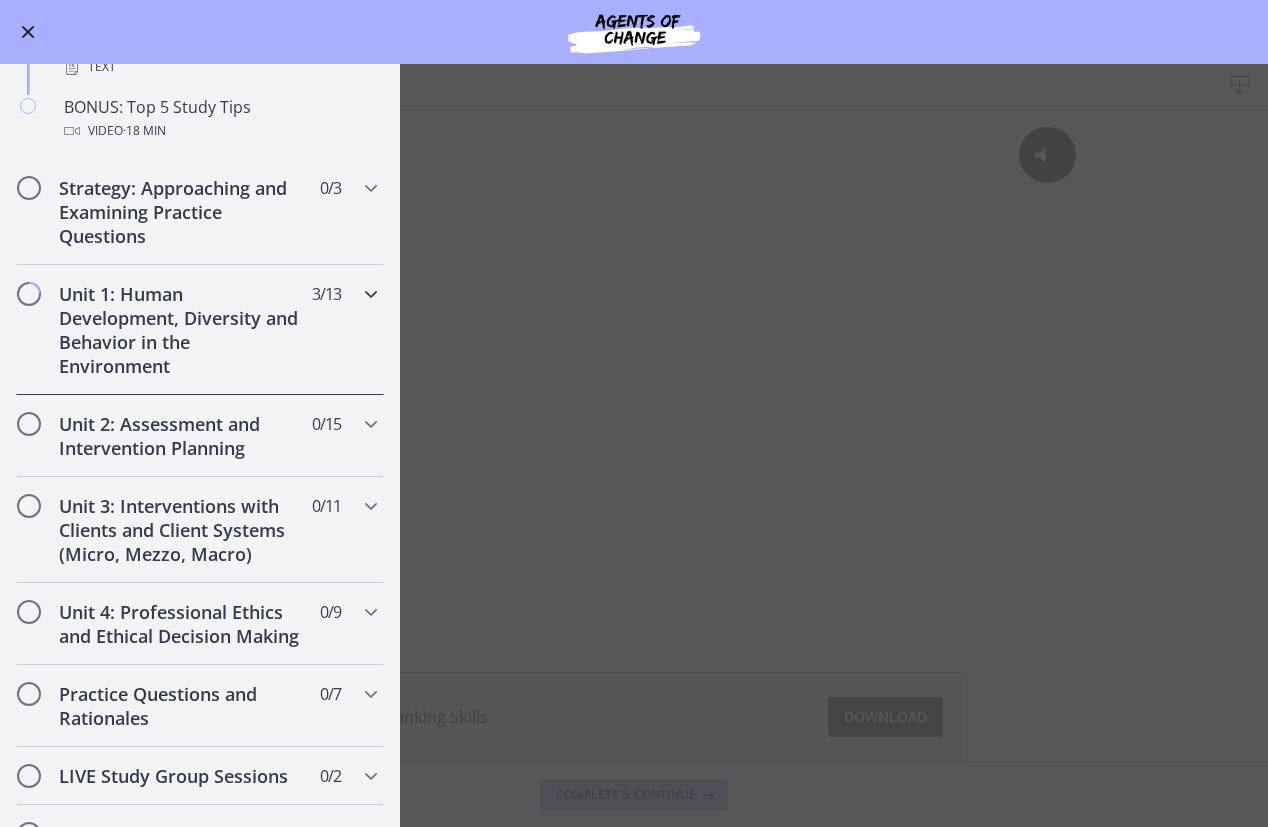 click on "Unit 1: Human Development, Diversity and Behavior in the Environment" at bounding box center [181, 330] 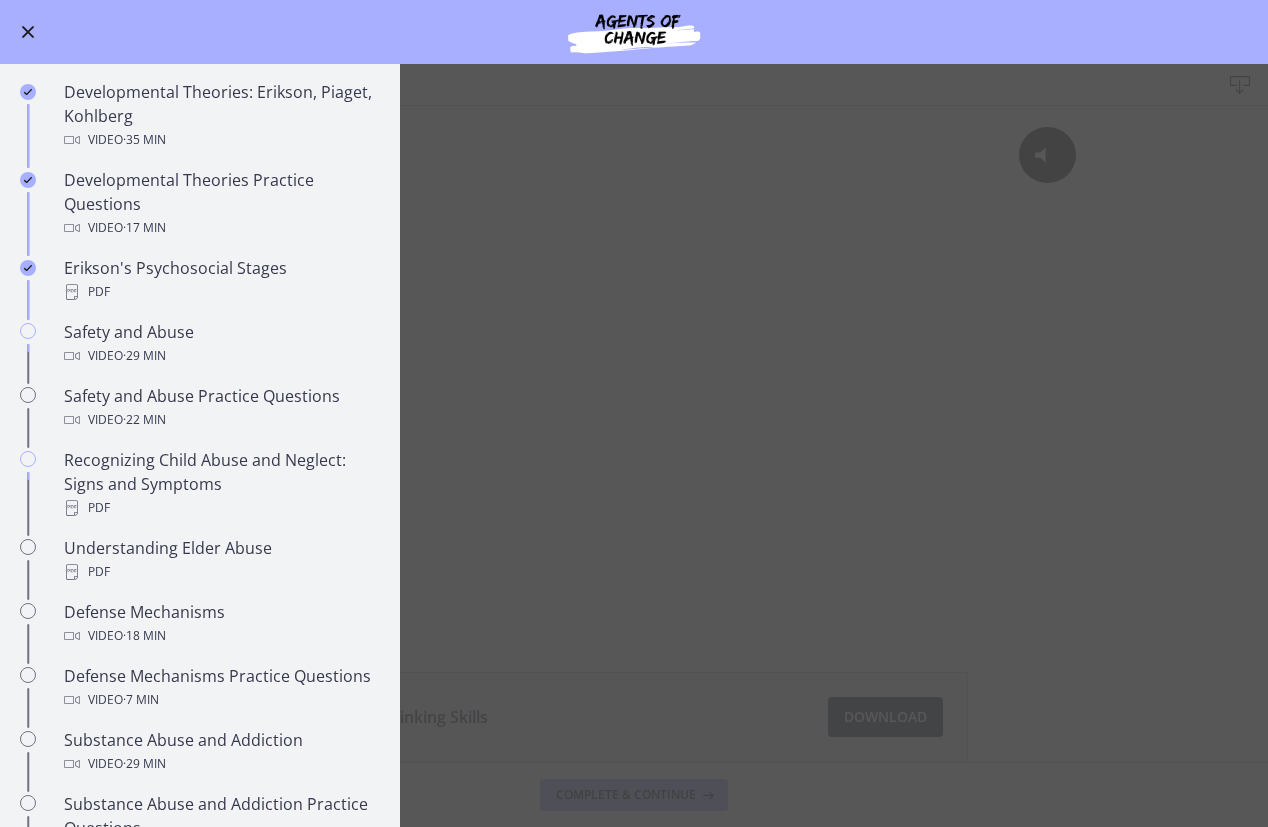 scroll, scrollTop: 546, scrollLeft: 0, axis: vertical 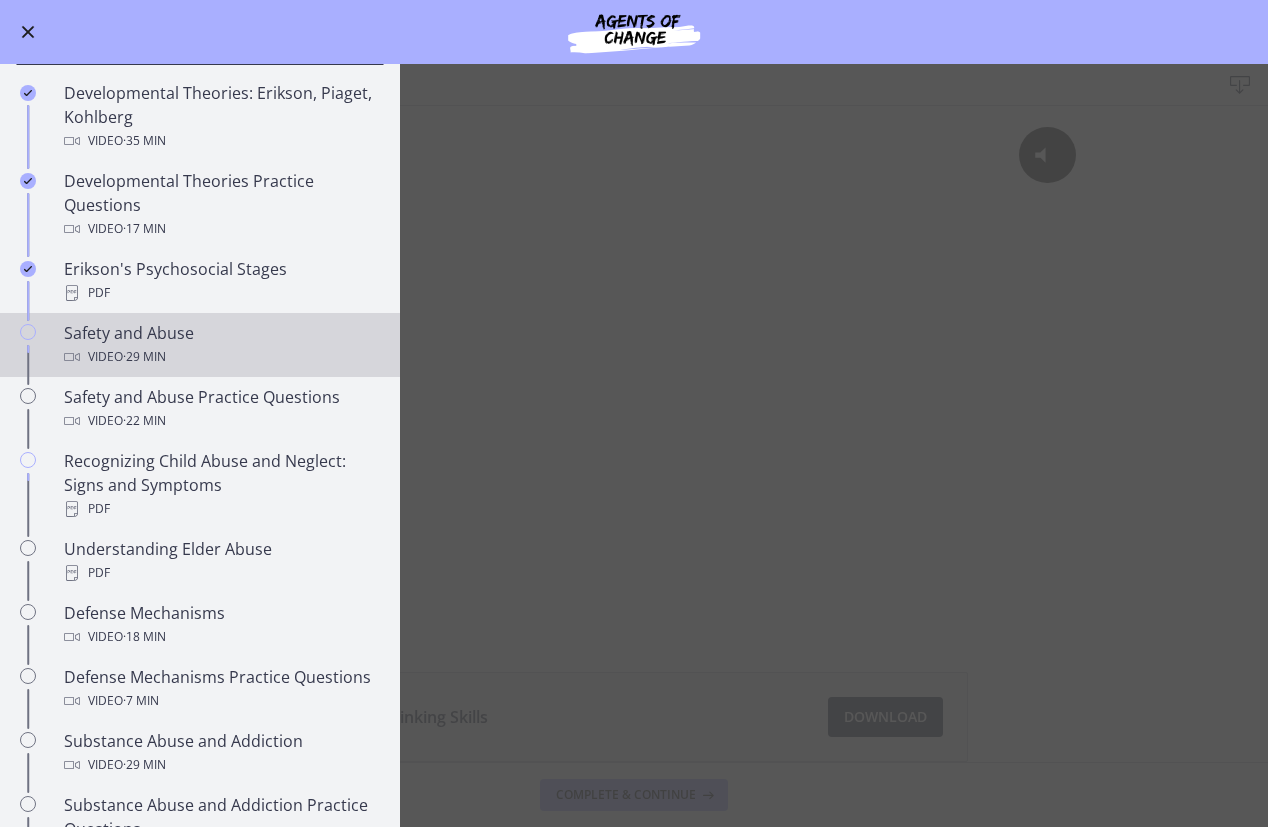 click on "Safety and Abuse
Video
·  29 min" at bounding box center [220, 345] 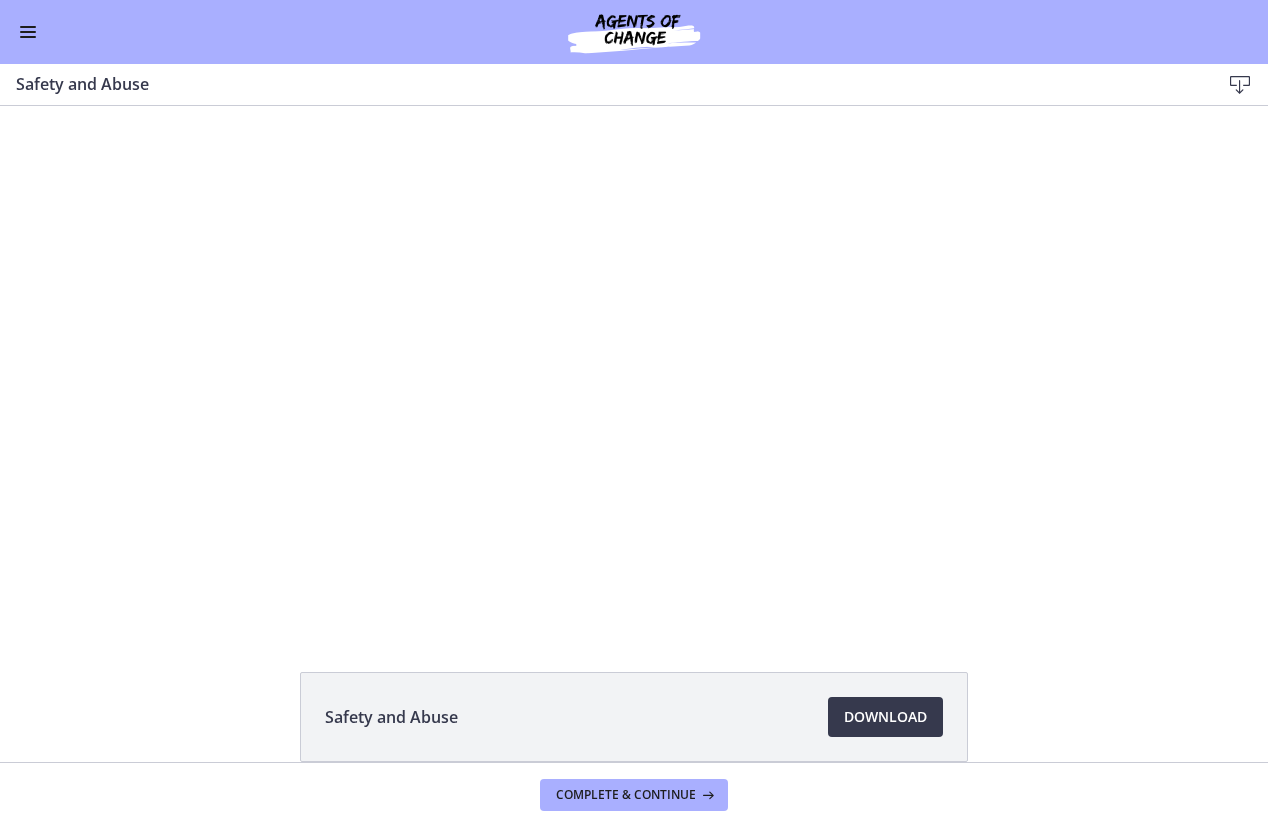 scroll, scrollTop: 0, scrollLeft: 0, axis: both 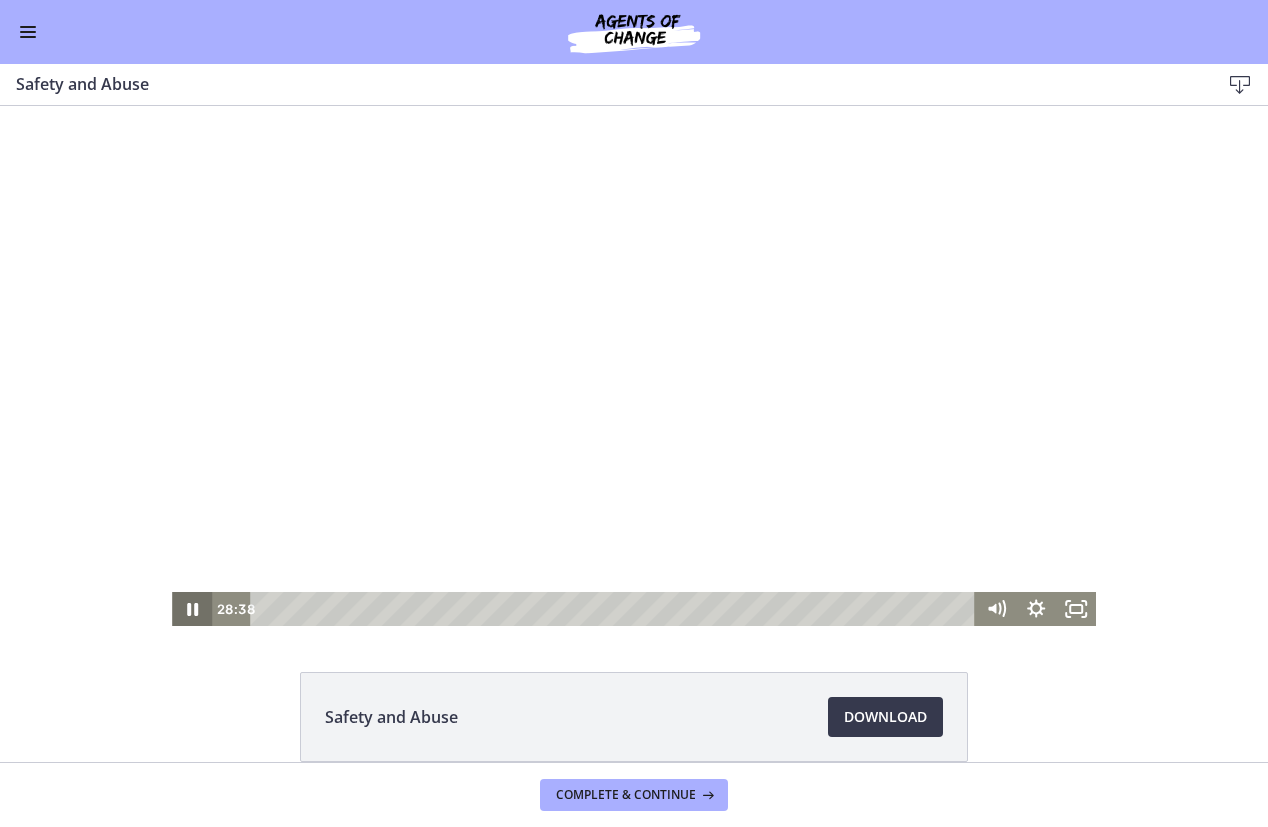 click 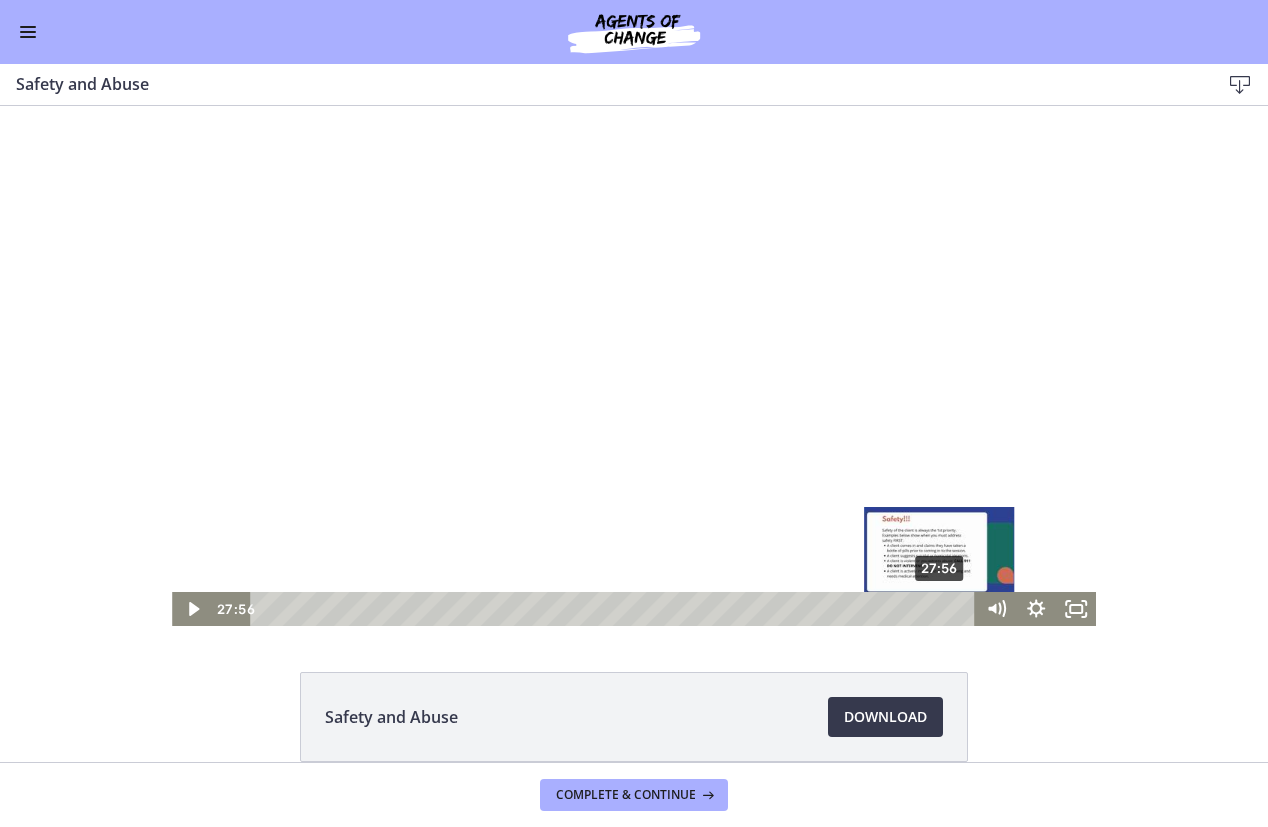 drag, startPoint x: 947, startPoint y: 608, endPoint x: 933, endPoint y: 611, distance: 14.3178215 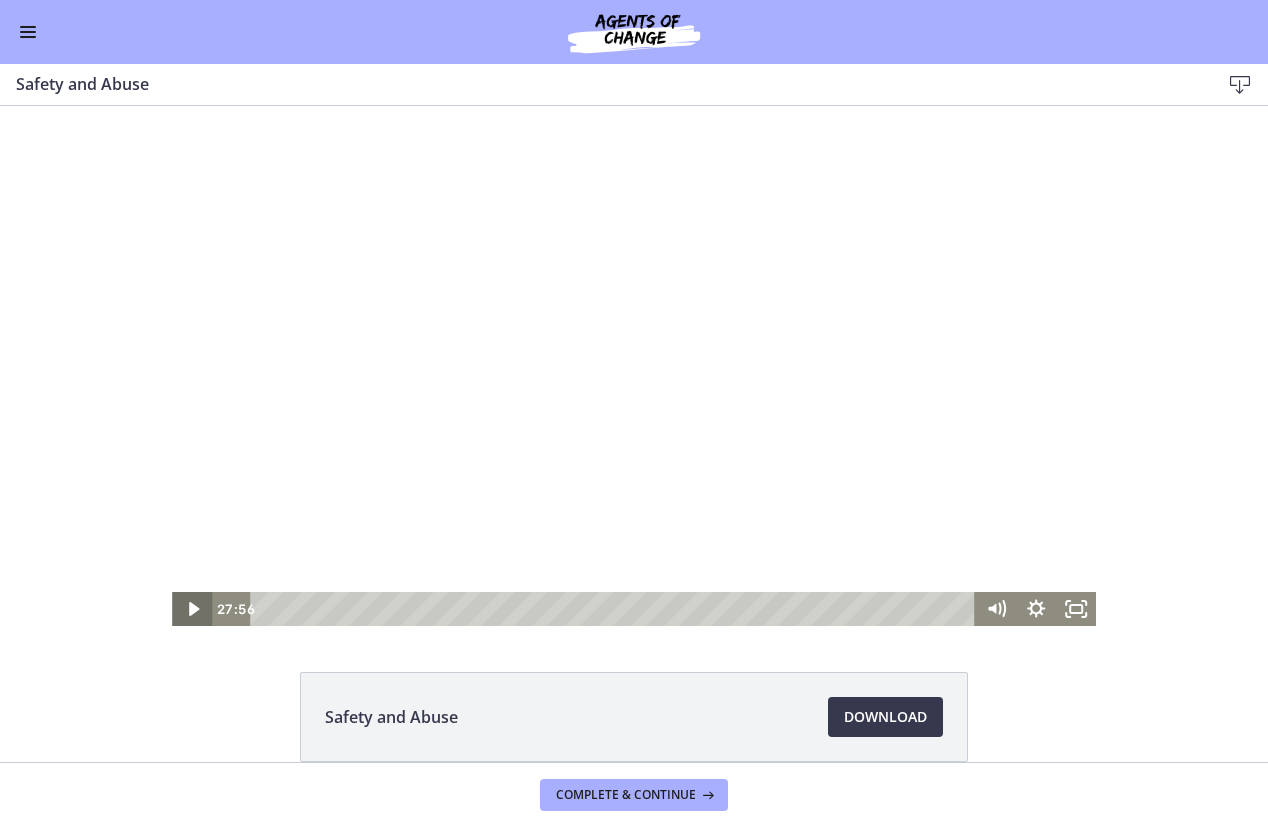 click 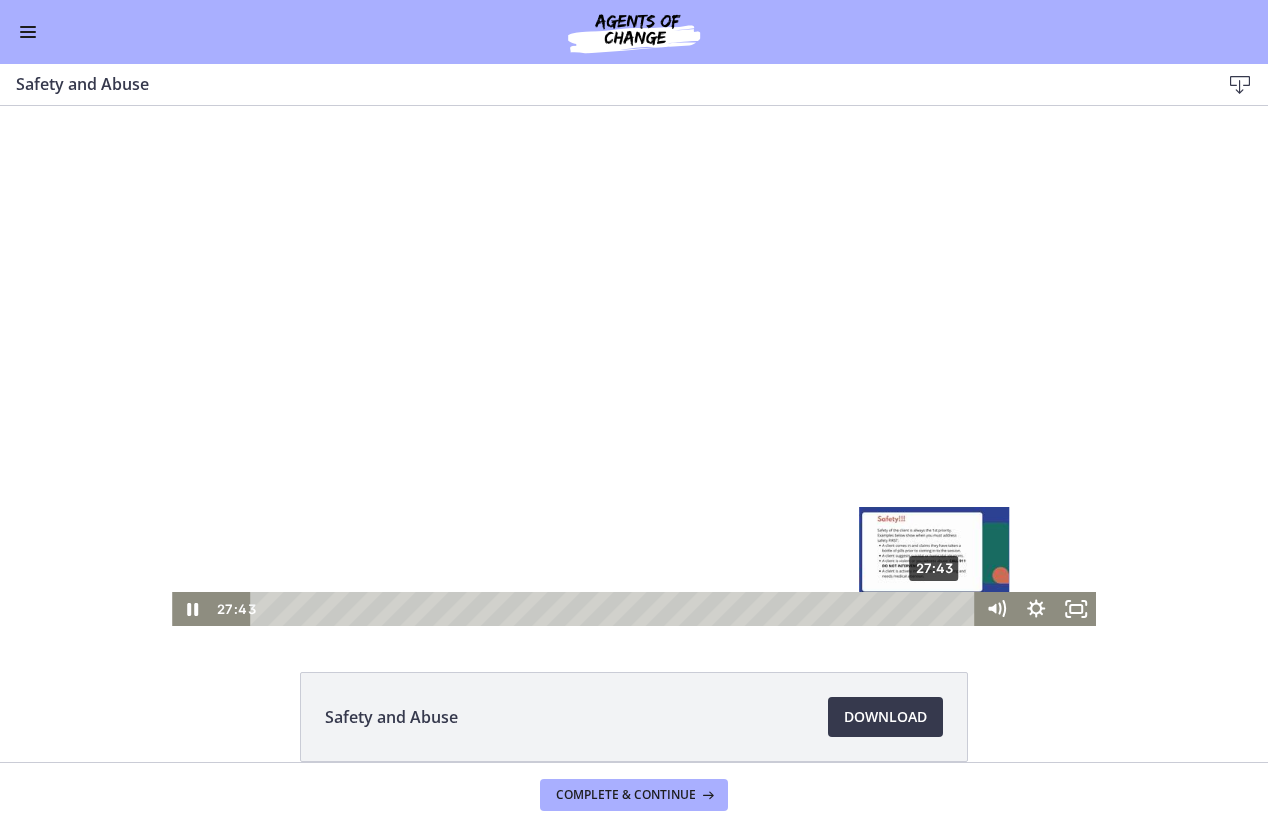 drag, startPoint x: 933, startPoint y: 605, endPoint x: 916, endPoint y: 607, distance: 17.117243 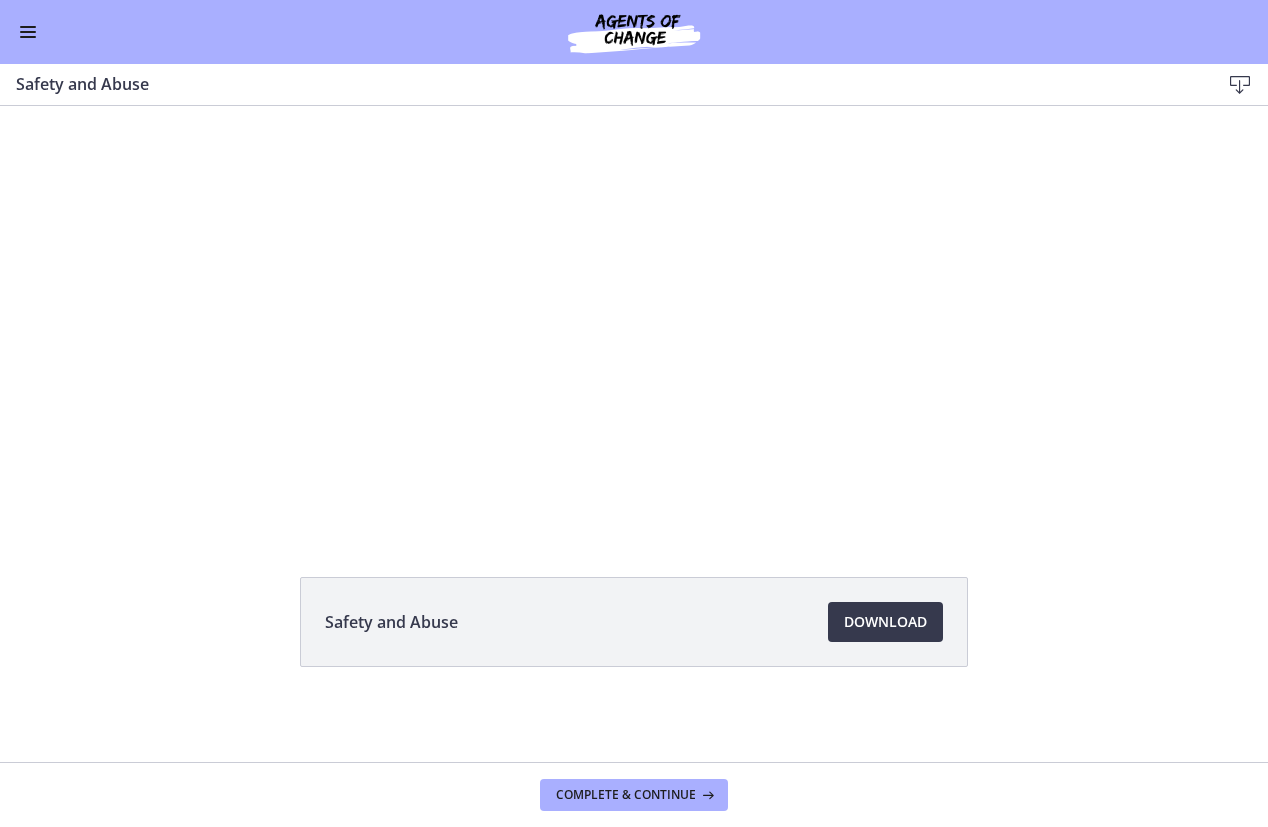 scroll, scrollTop: 0, scrollLeft: 0, axis: both 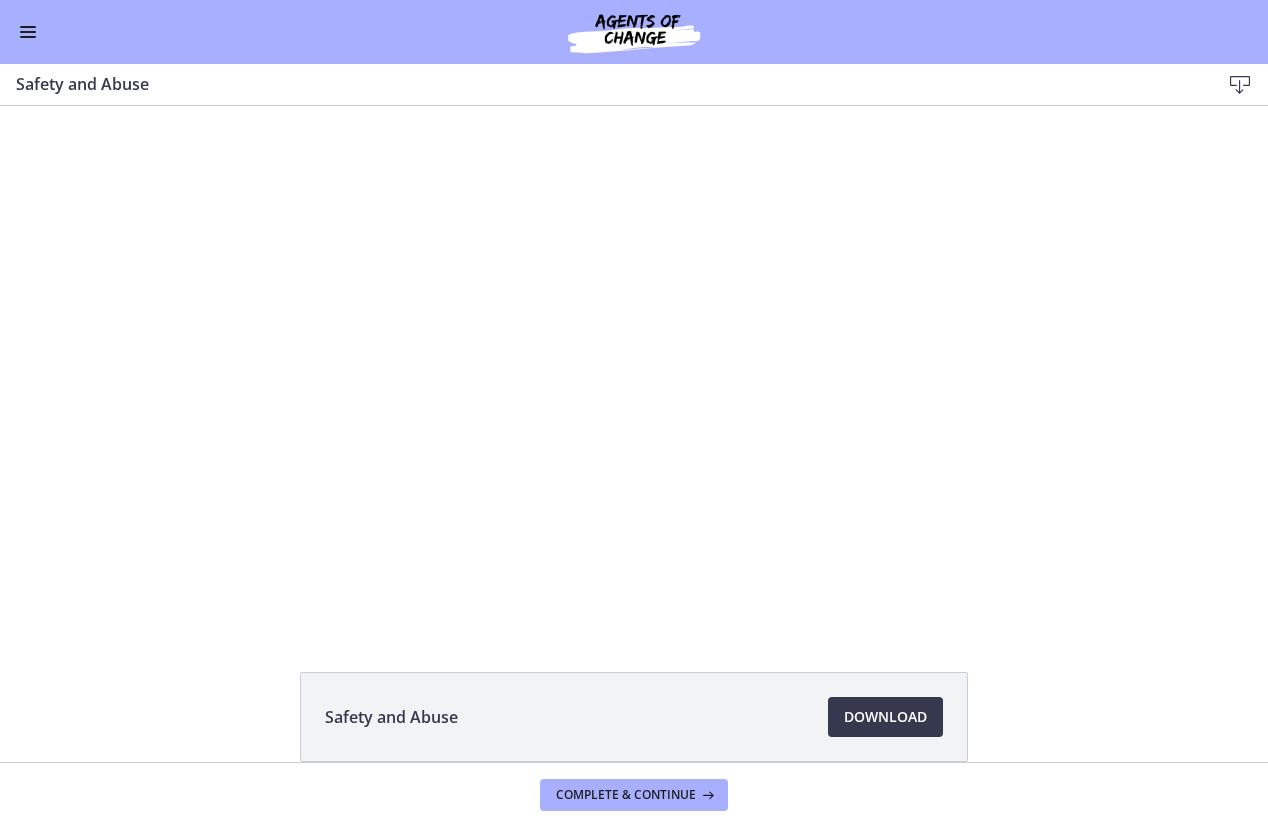 click at bounding box center [28, 32] 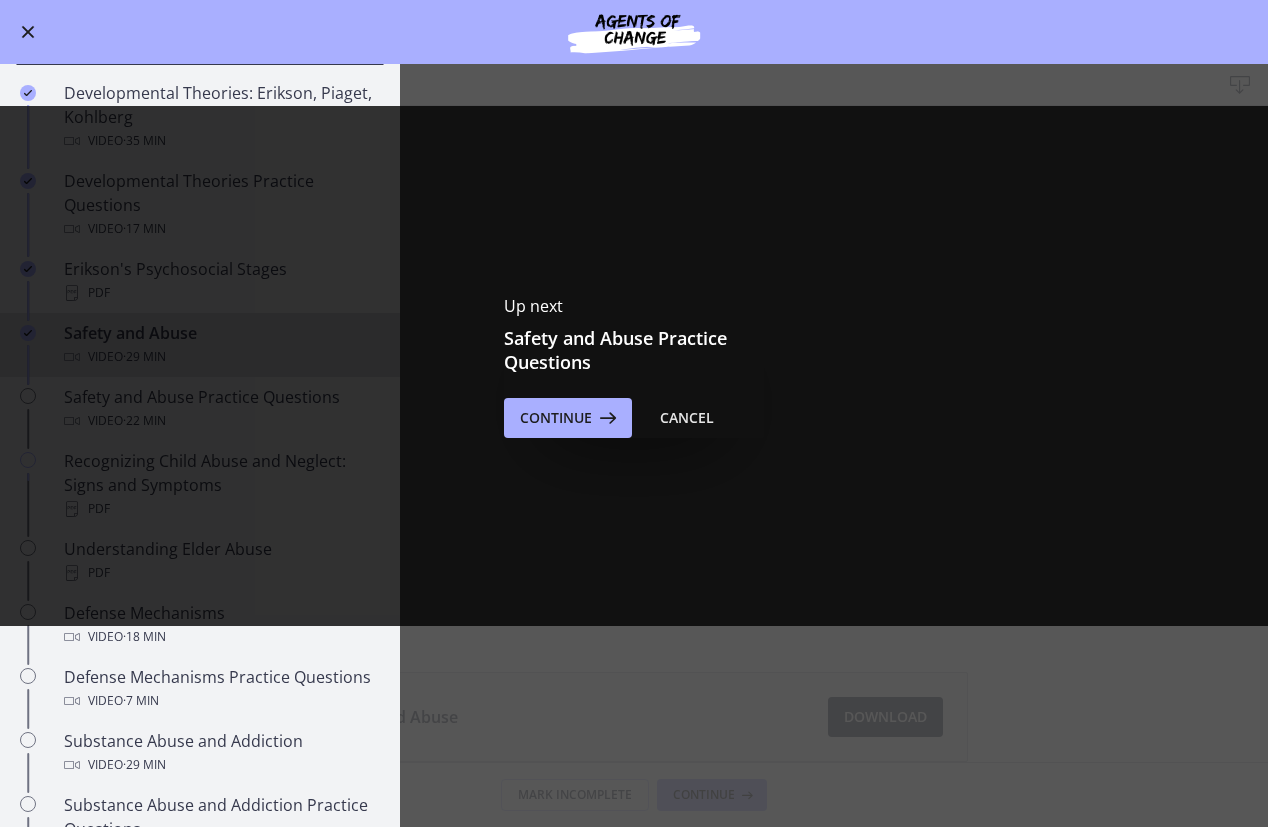 scroll, scrollTop: 0, scrollLeft: 0, axis: both 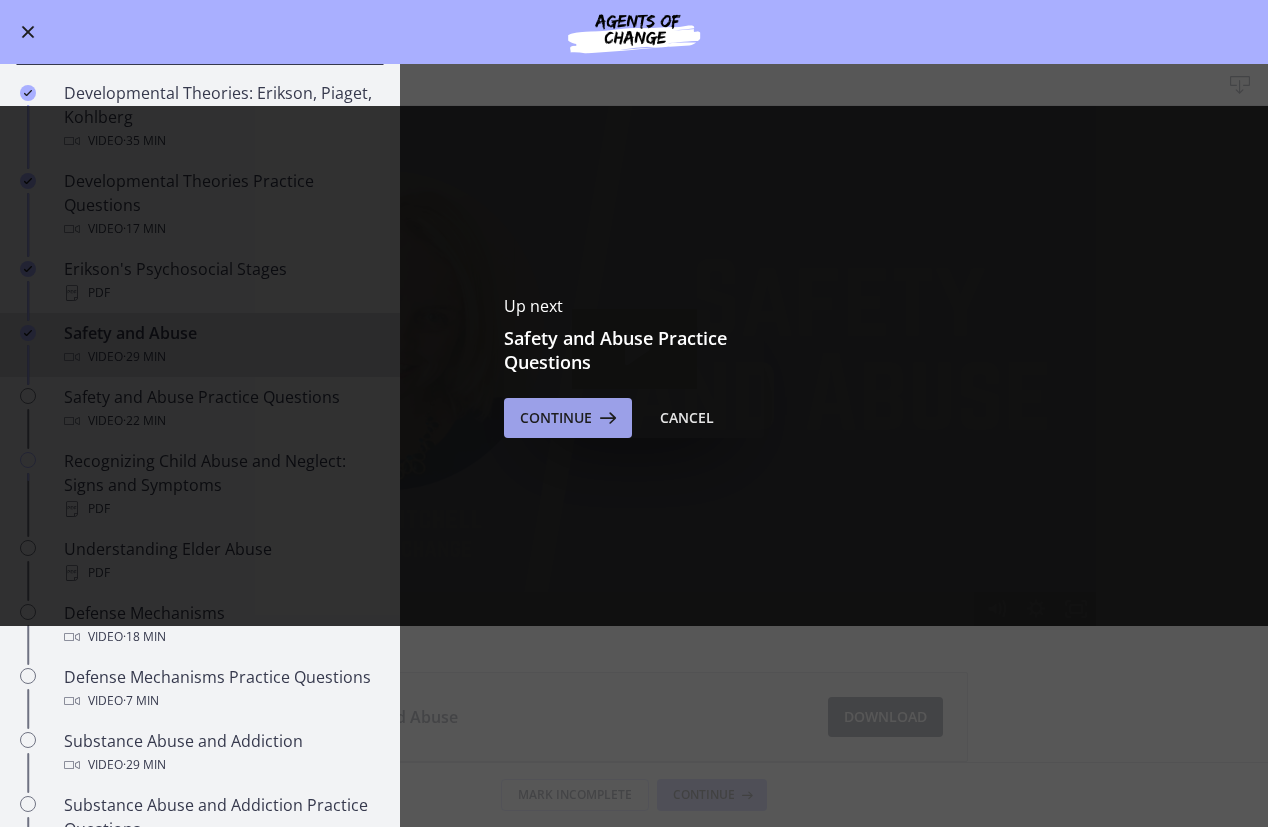click on "Continue" at bounding box center [568, 418] 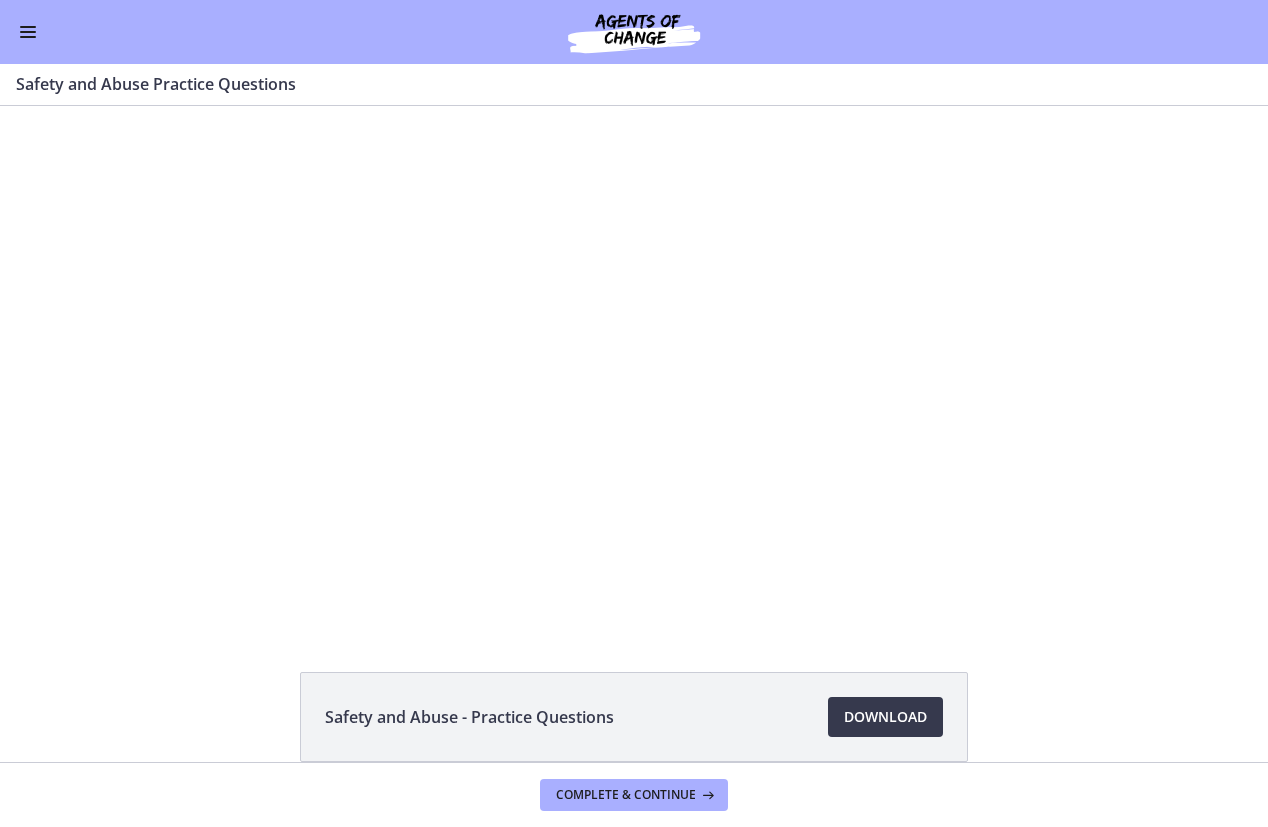 scroll, scrollTop: 0, scrollLeft: 0, axis: both 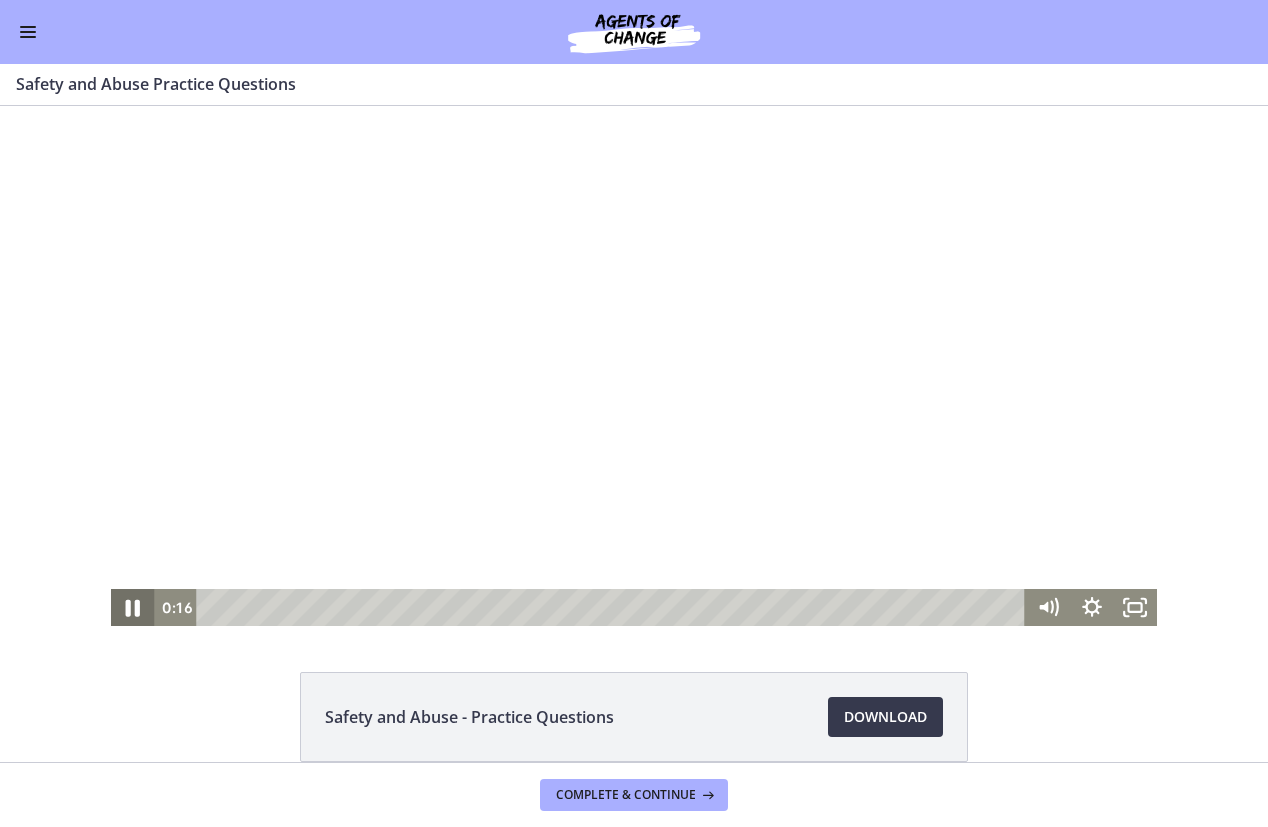 click 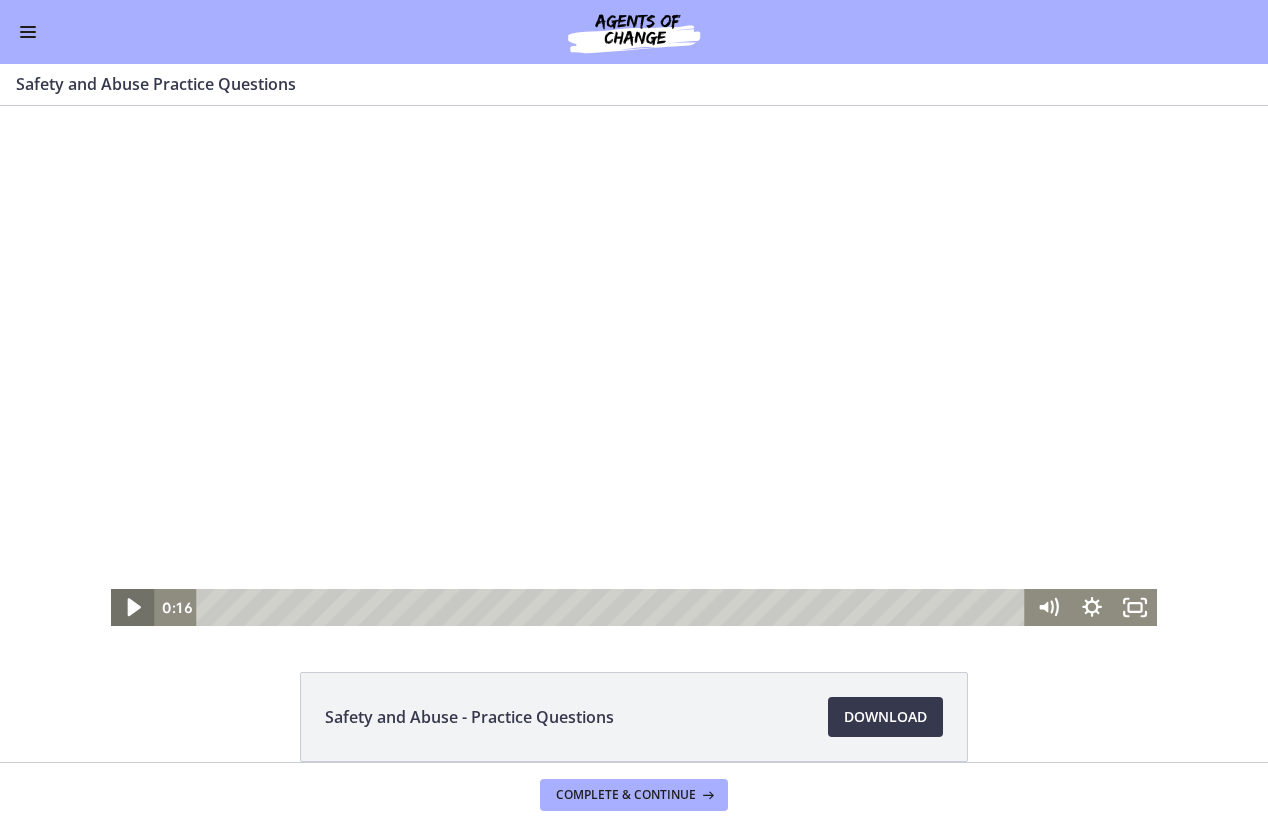 click 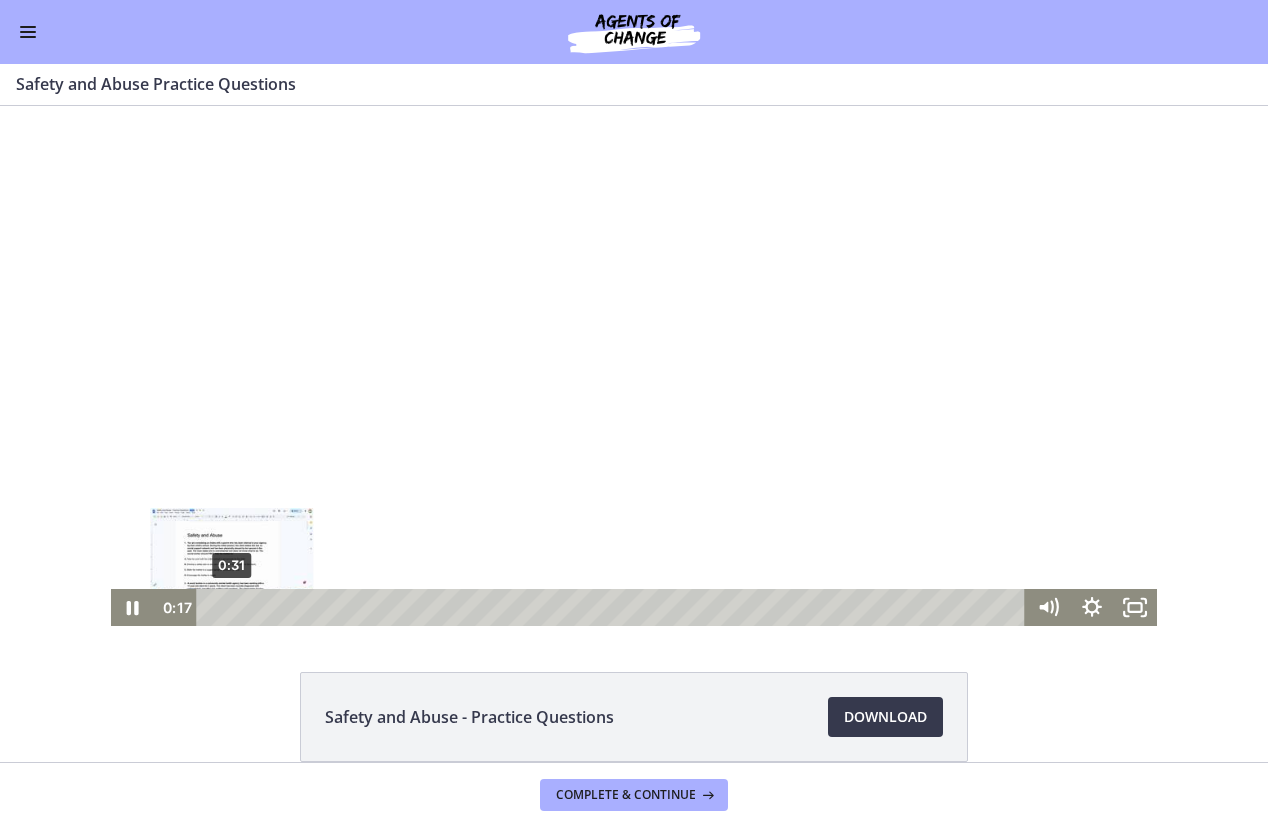 click on "0:31" at bounding box center (613, 607) 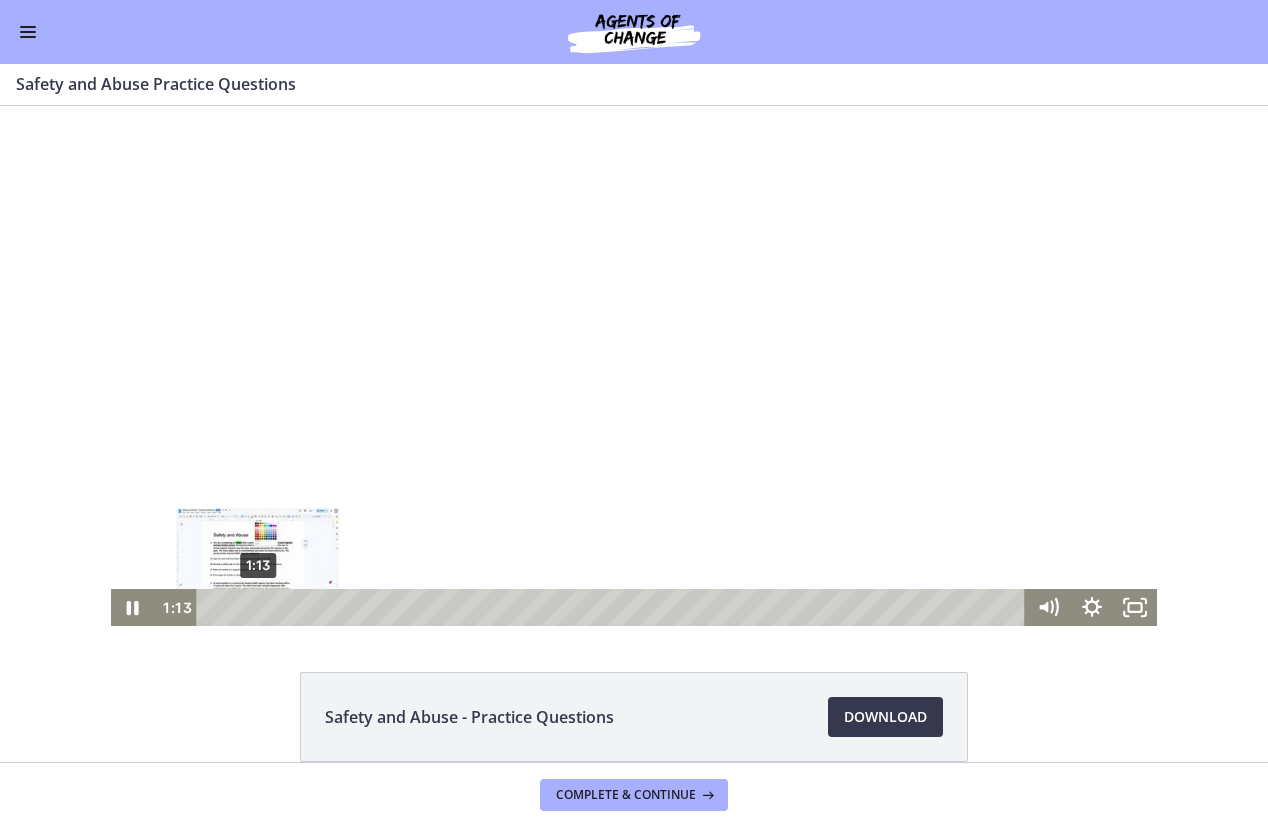 click on "1:13" at bounding box center [613, 607] 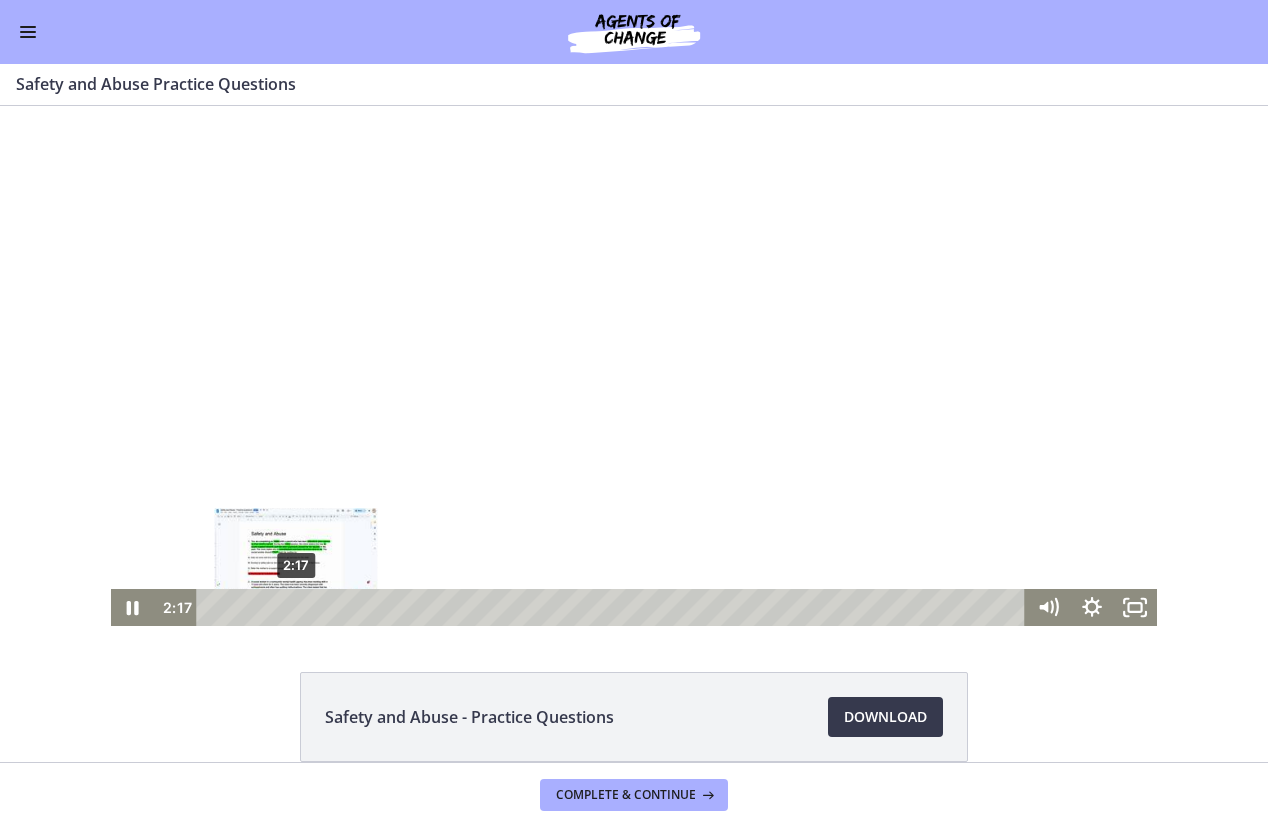 click on "2:17" at bounding box center [613, 607] 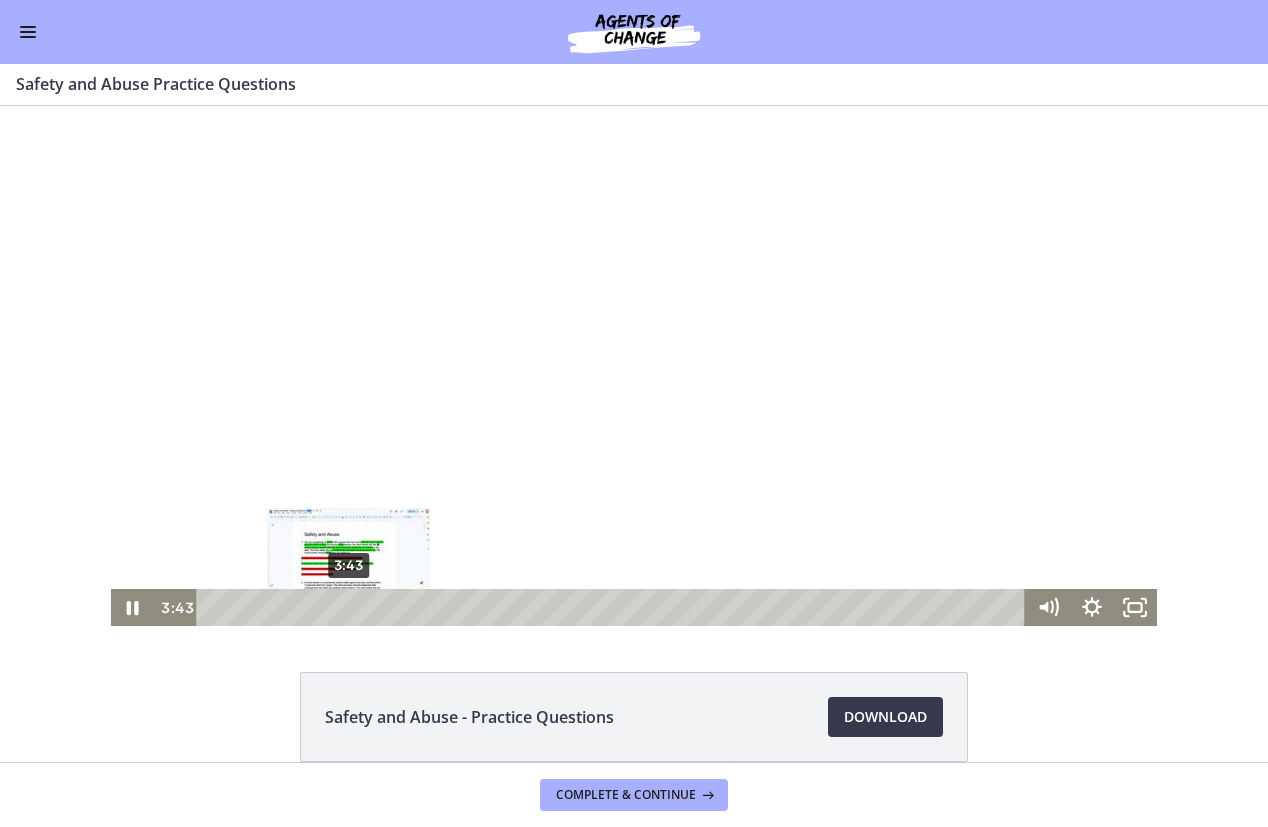 click on "3:43" at bounding box center (613, 607) 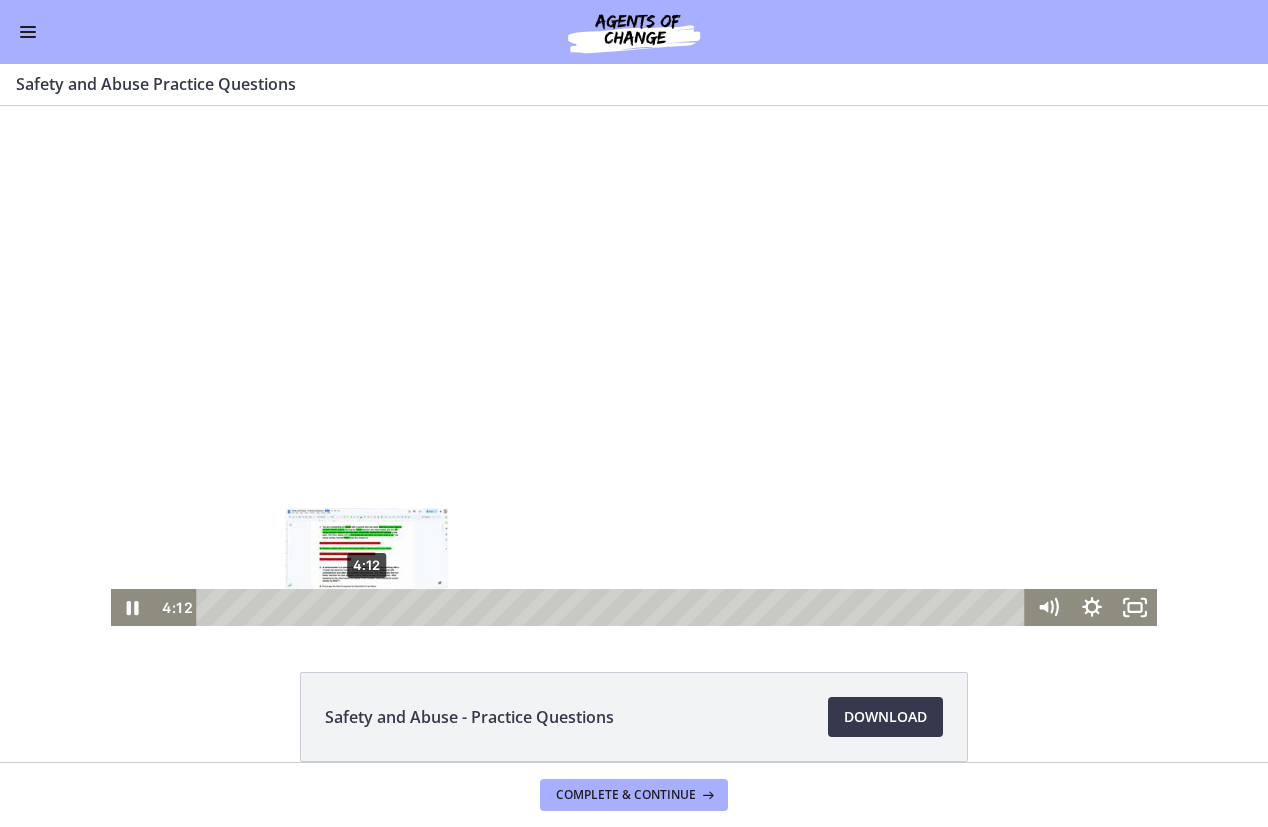 click on "4:12" at bounding box center [613, 607] 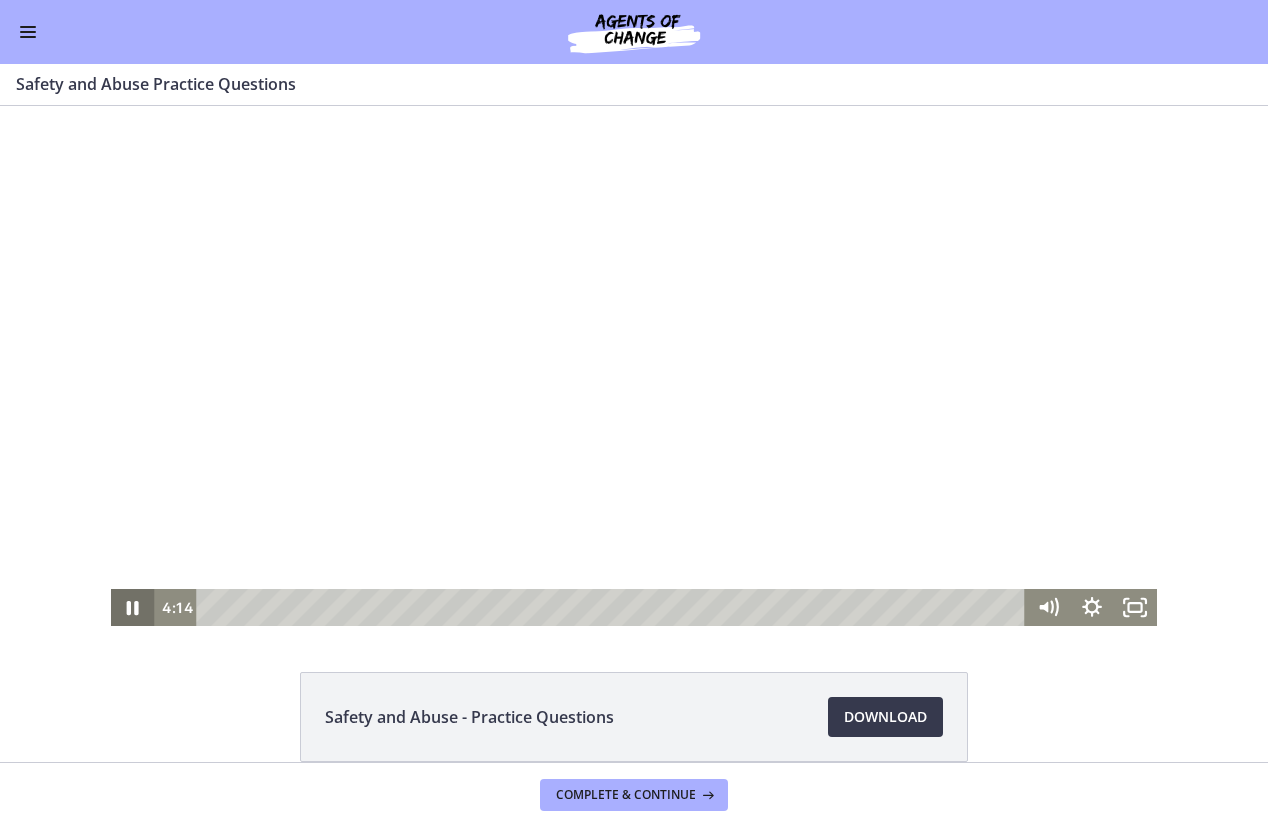 click 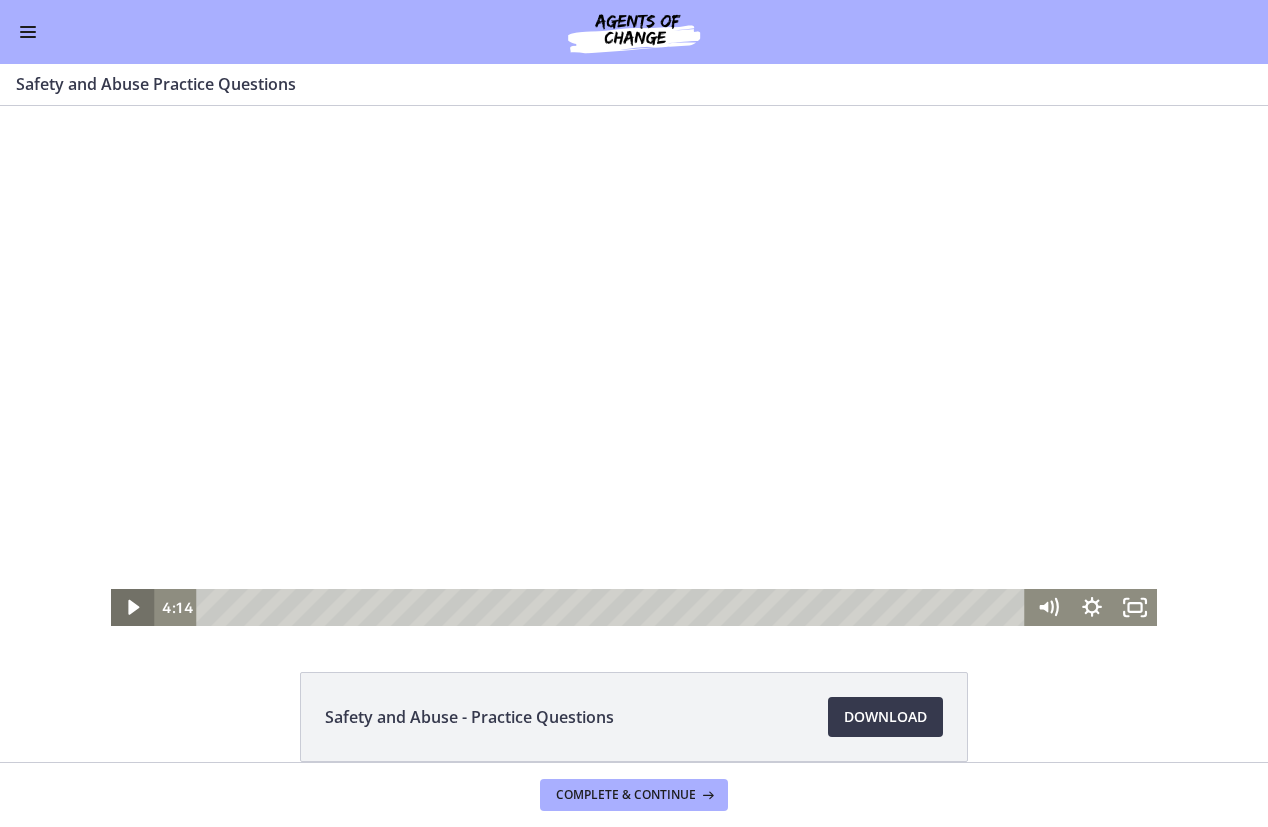 click 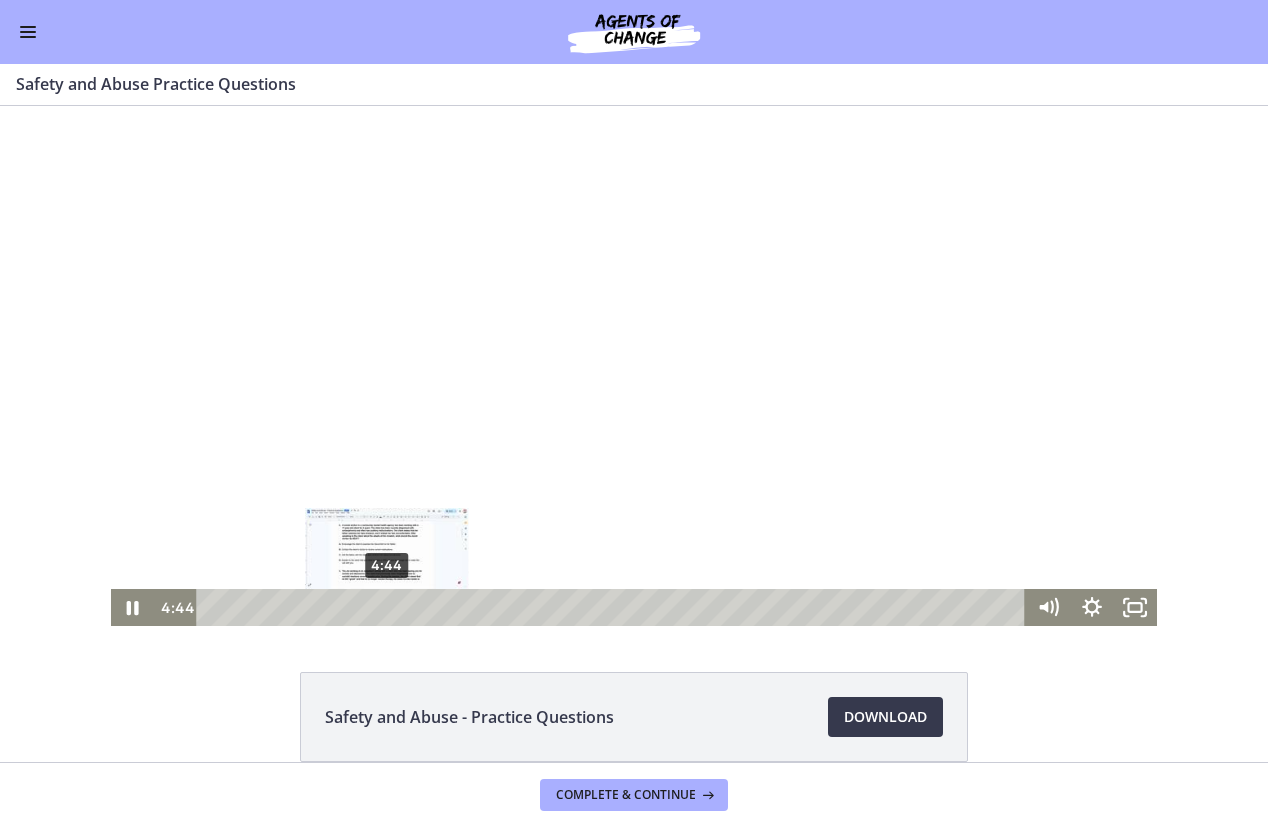 click on "4:44" at bounding box center [613, 607] 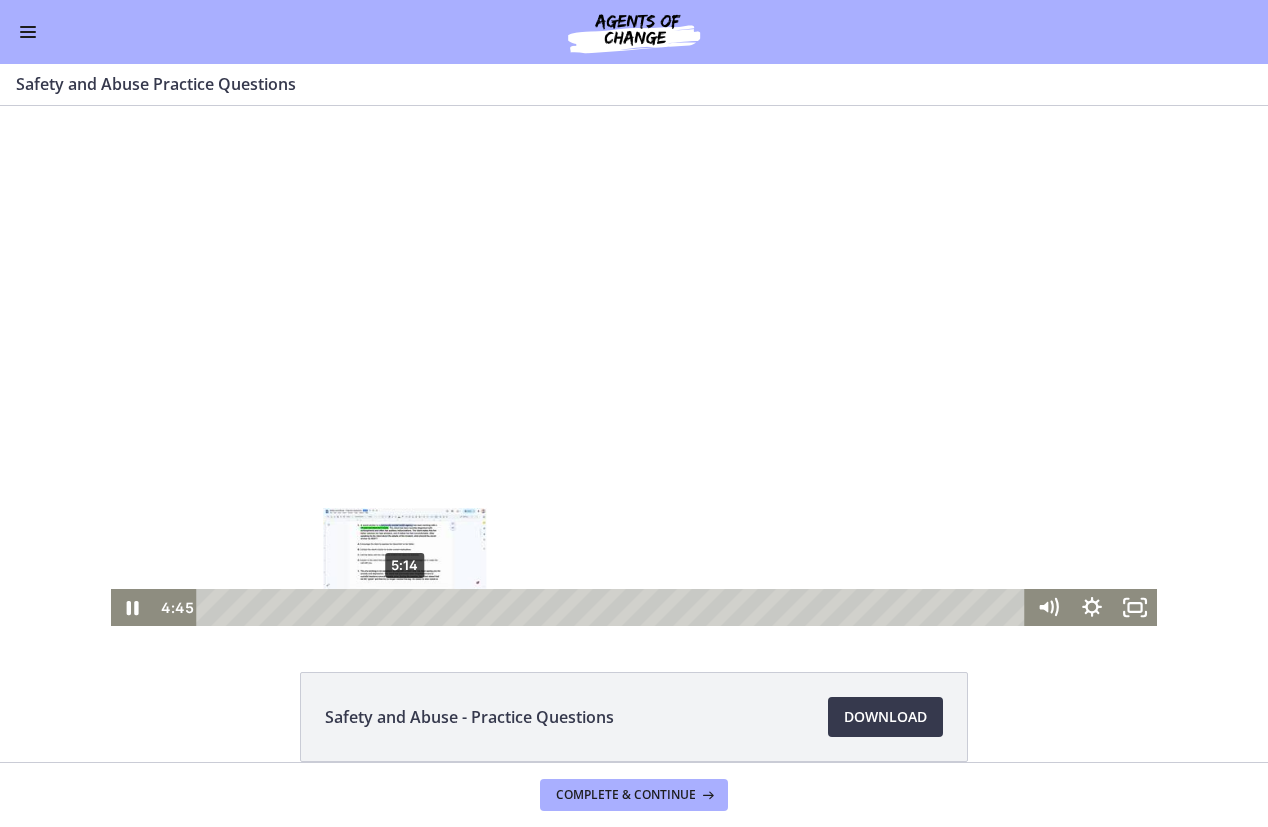 click on "5:14" at bounding box center (613, 607) 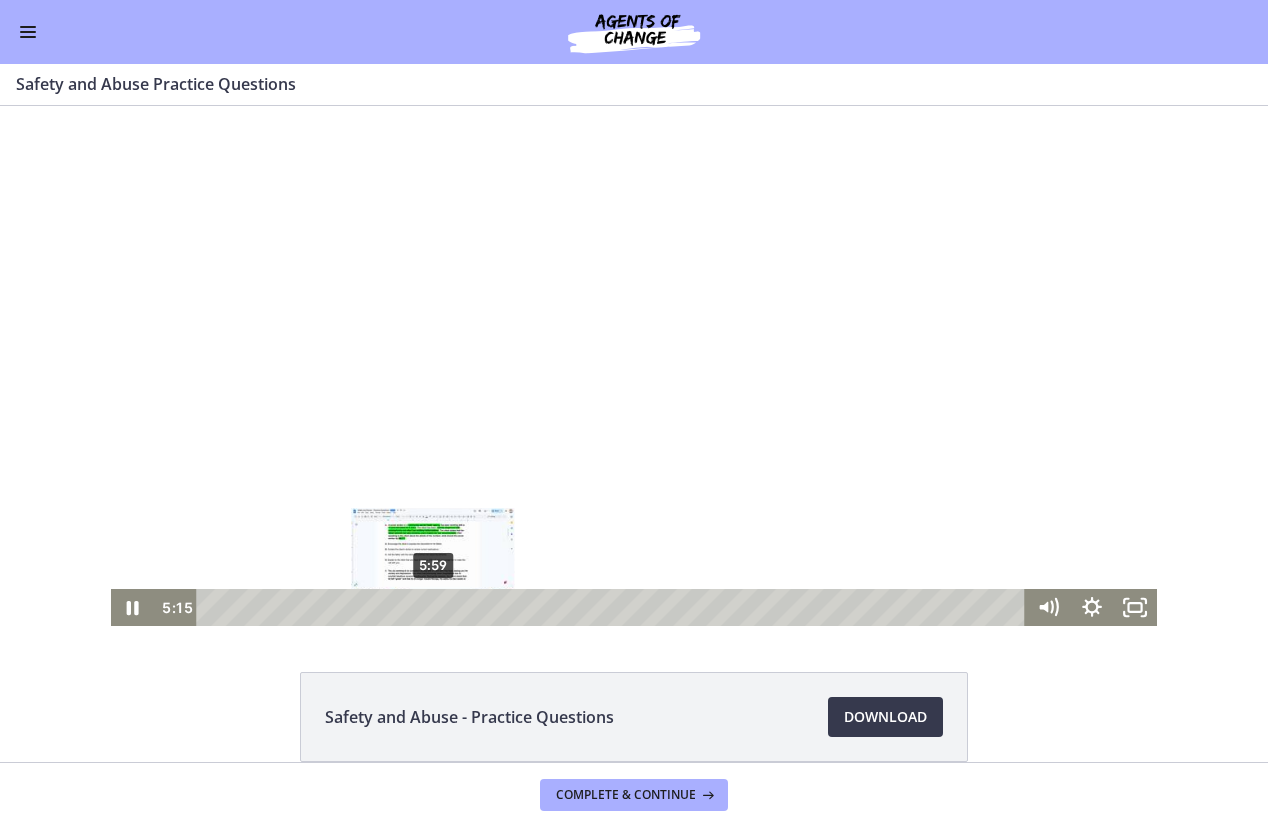 click on "5:59" at bounding box center [613, 607] 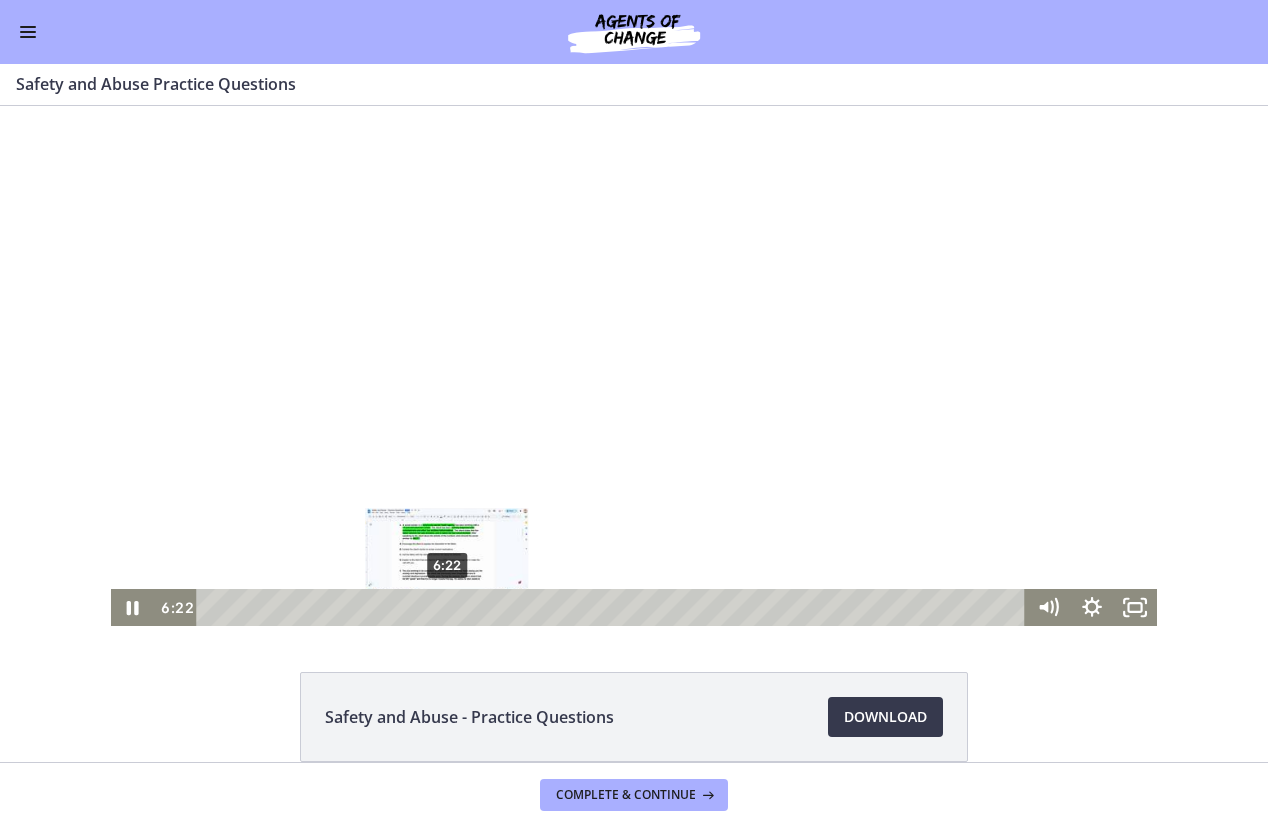 click on "6:22" at bounding box center [613, 607] 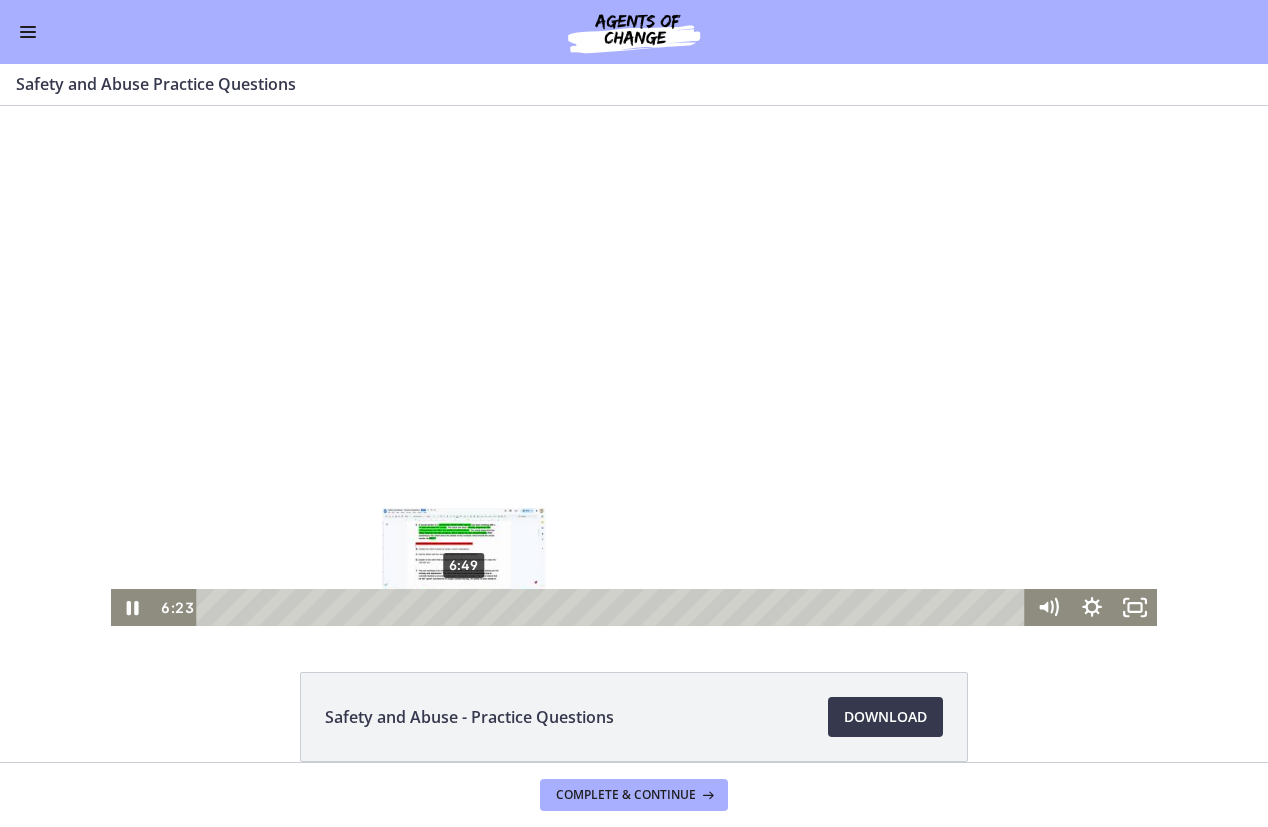 click on "6:49" at bounding box center (613, 607) 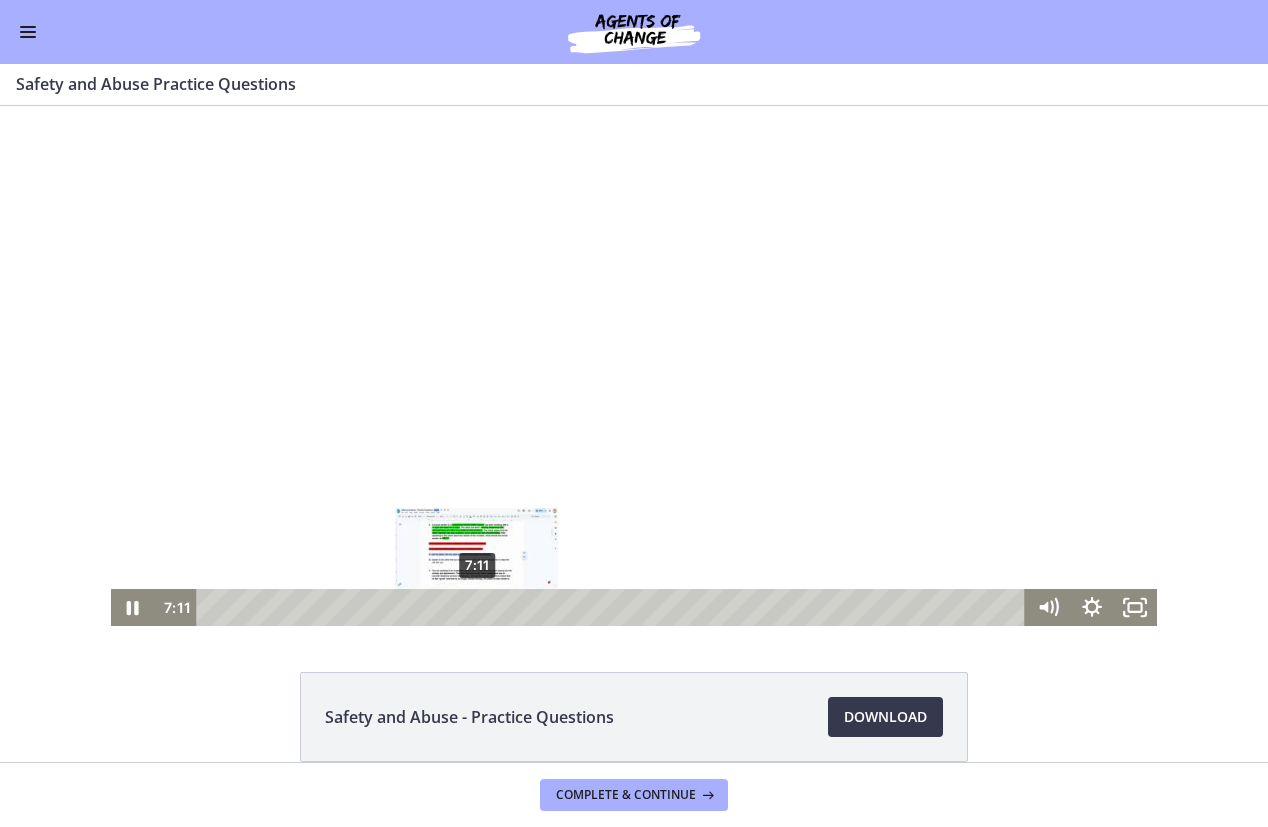 click on "7:11" at bounding box center (613, 607) 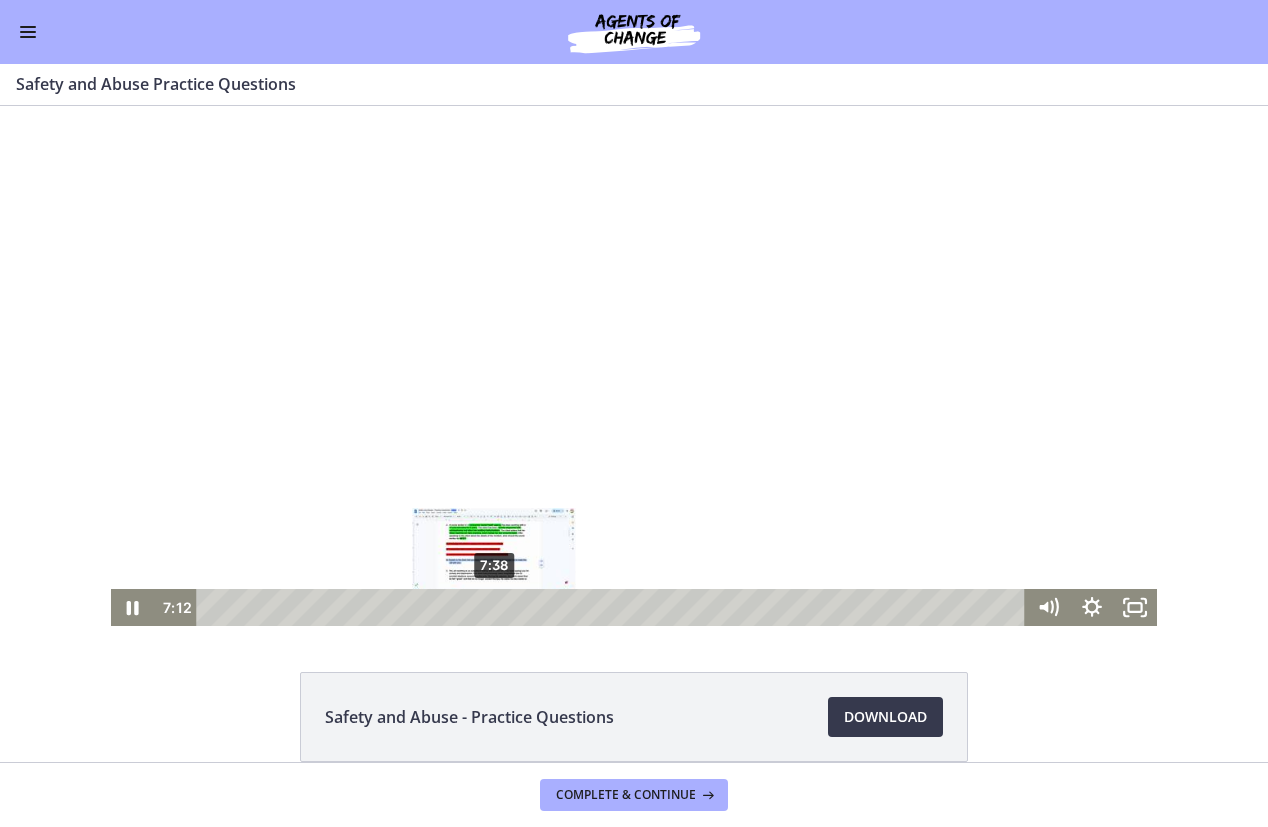 click on "7:38" at bounding box center [613, 607] 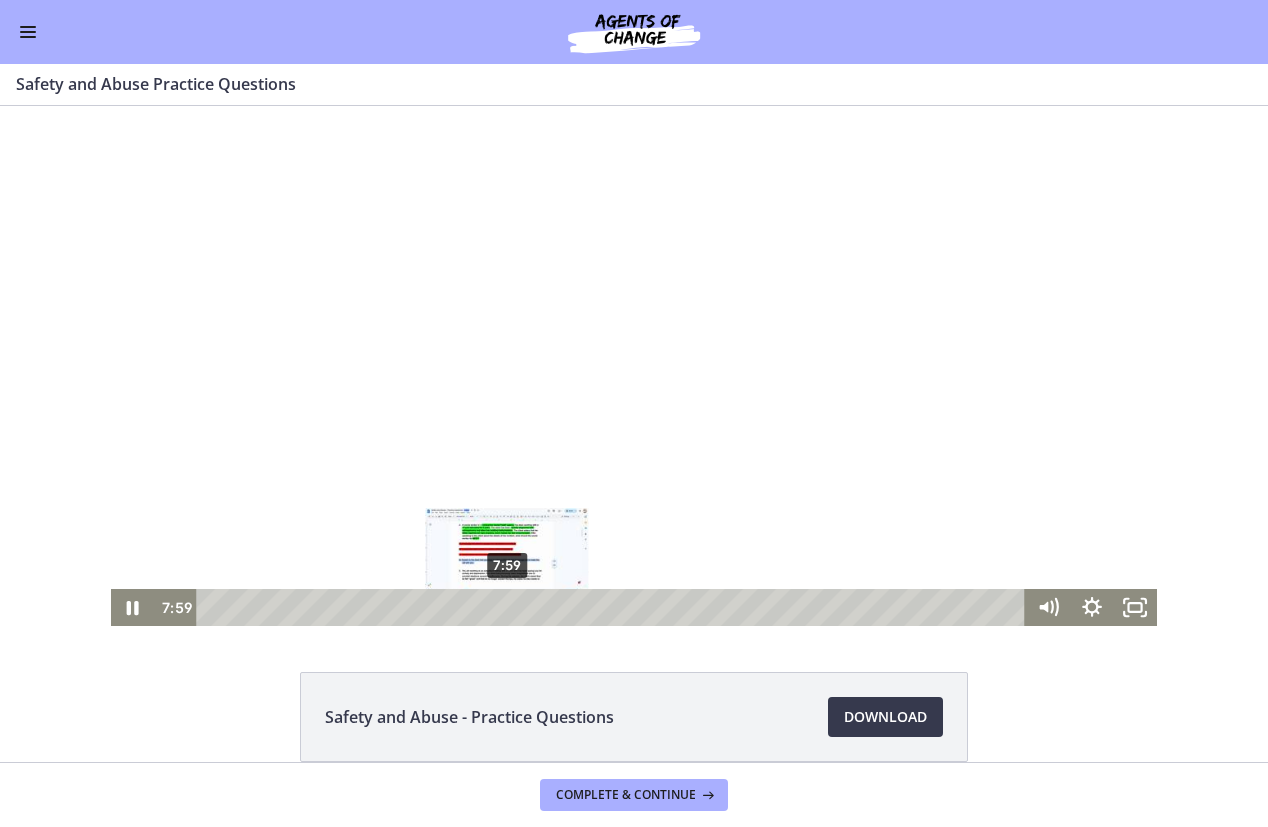 click on "7:59" at bounding box center (613, 607) 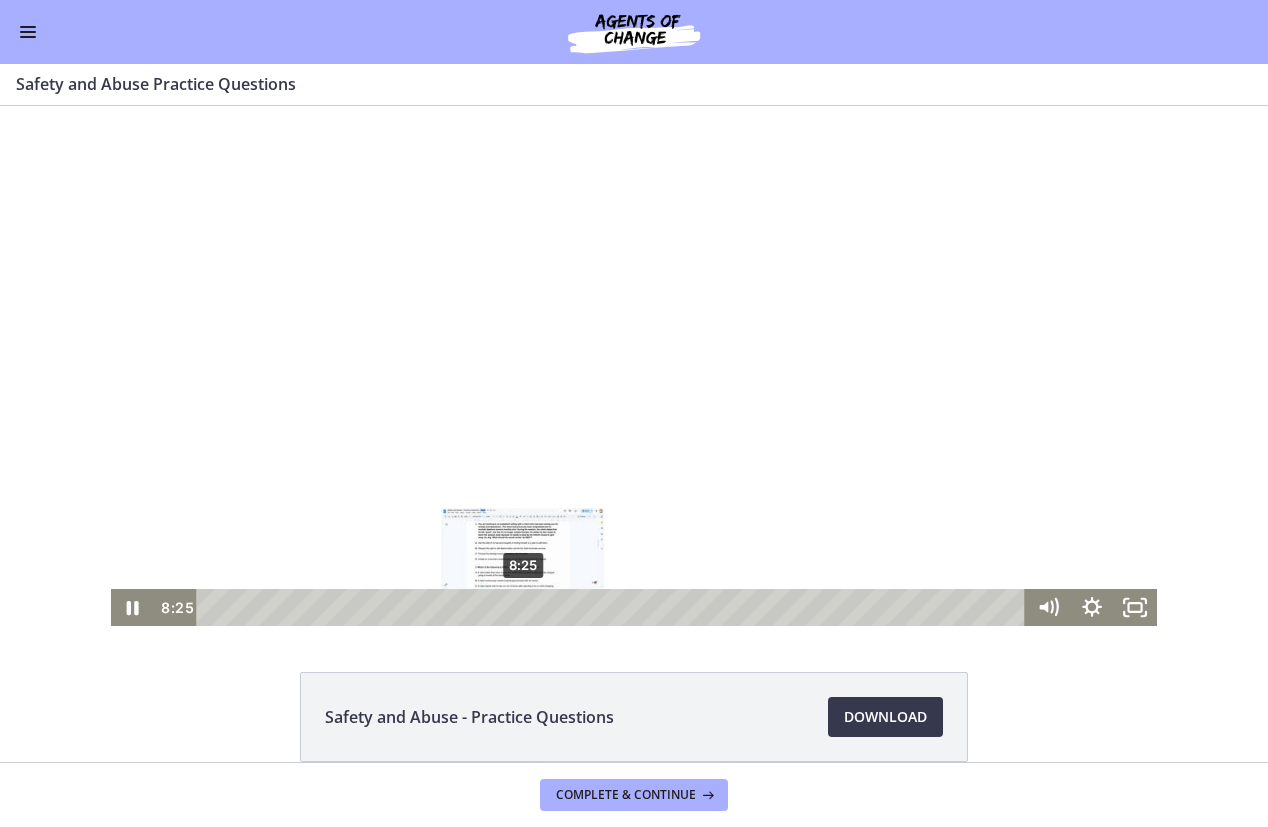 click on "8:25" at bounding box center [613, 607] 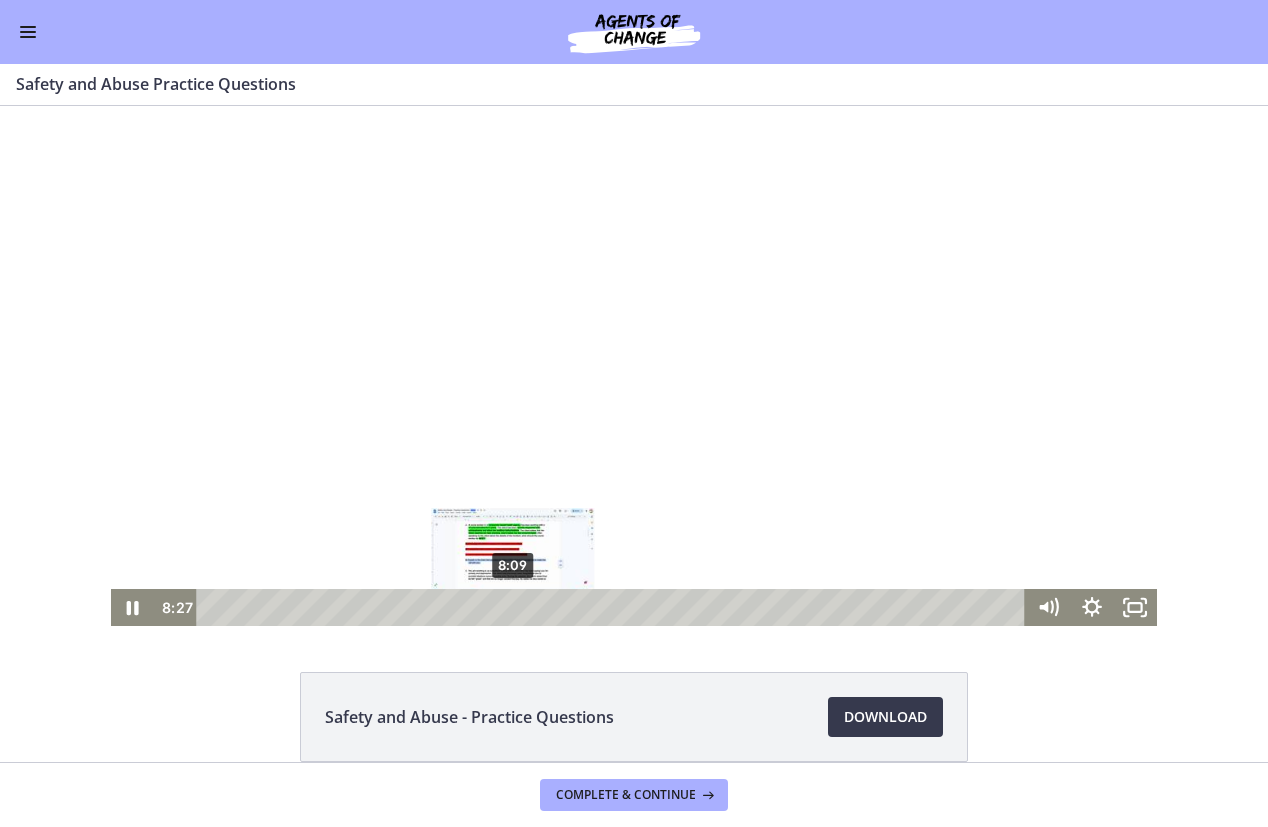click on "8:09" at bounding box center (613, 607) 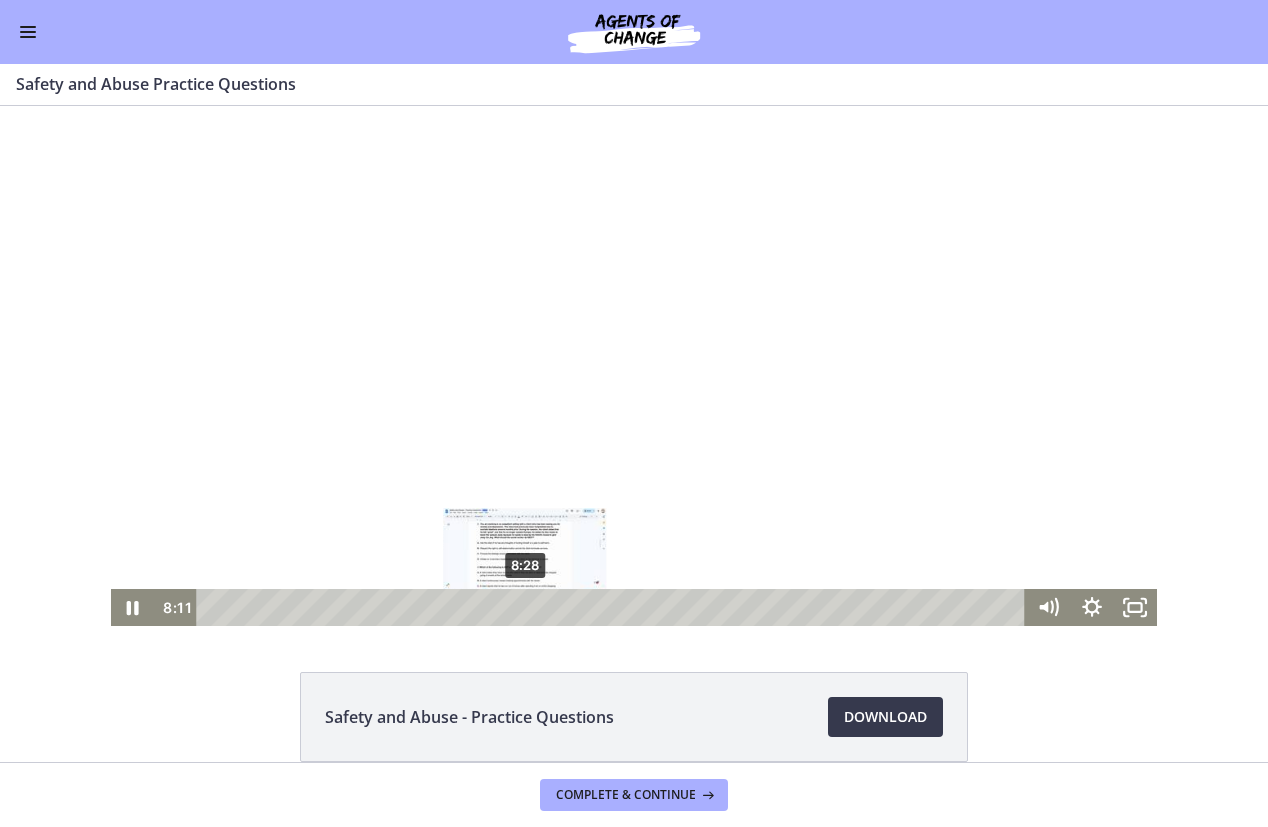 click on "8:28" at bounding box center [613, 607] 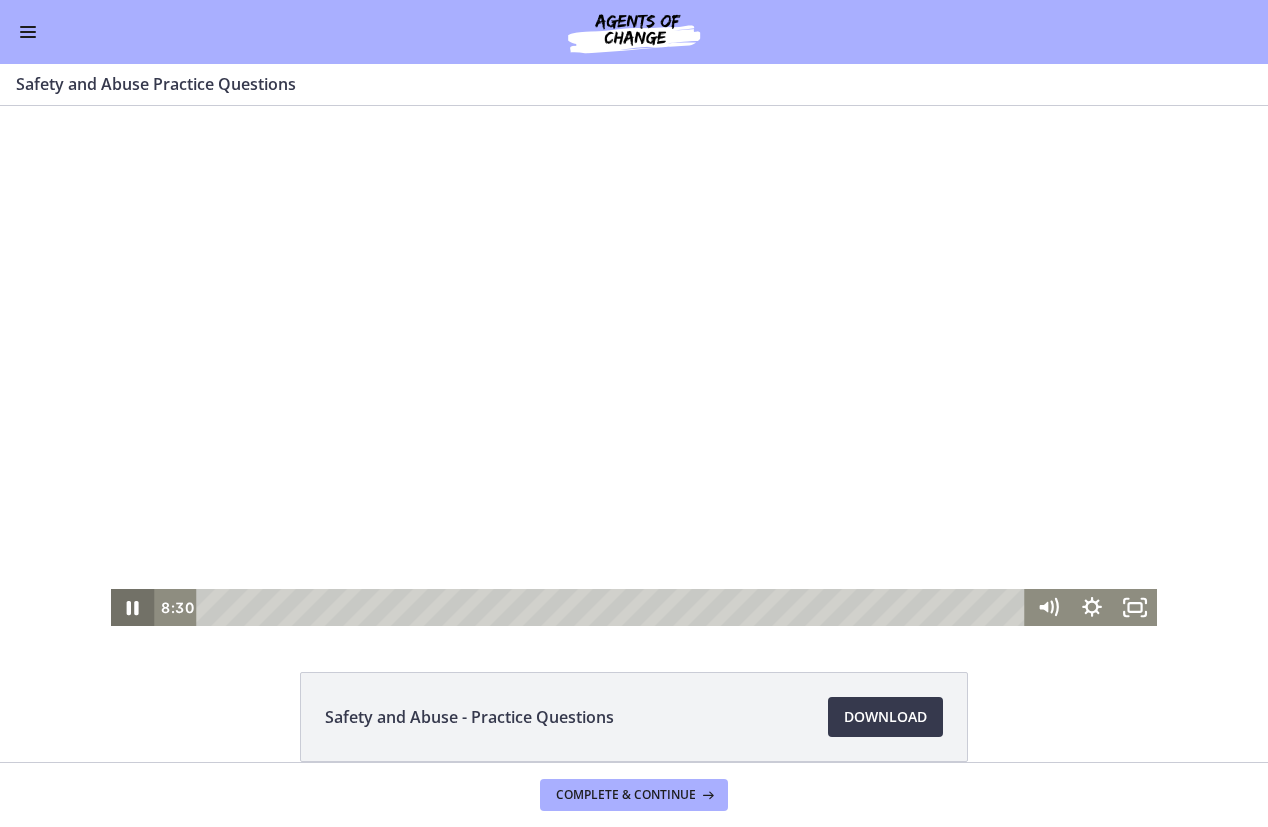 click 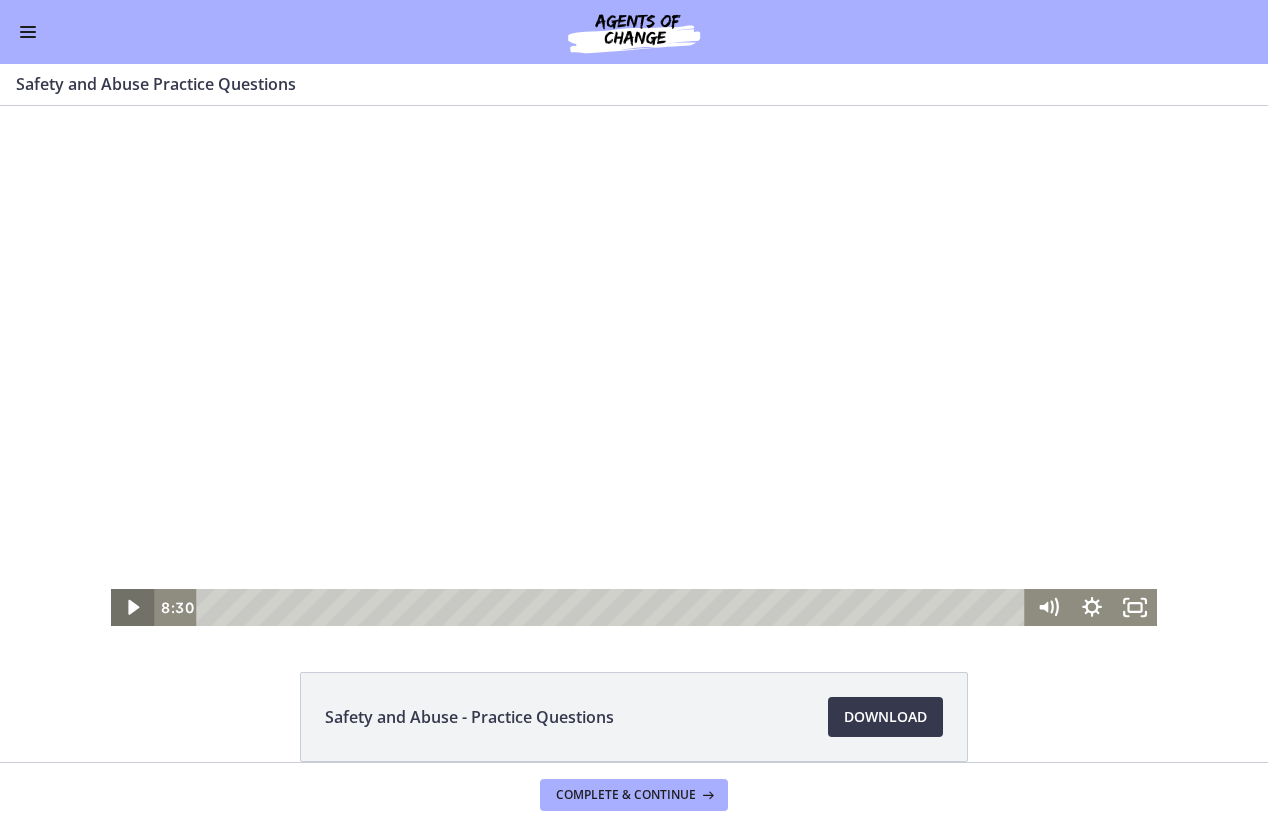 click 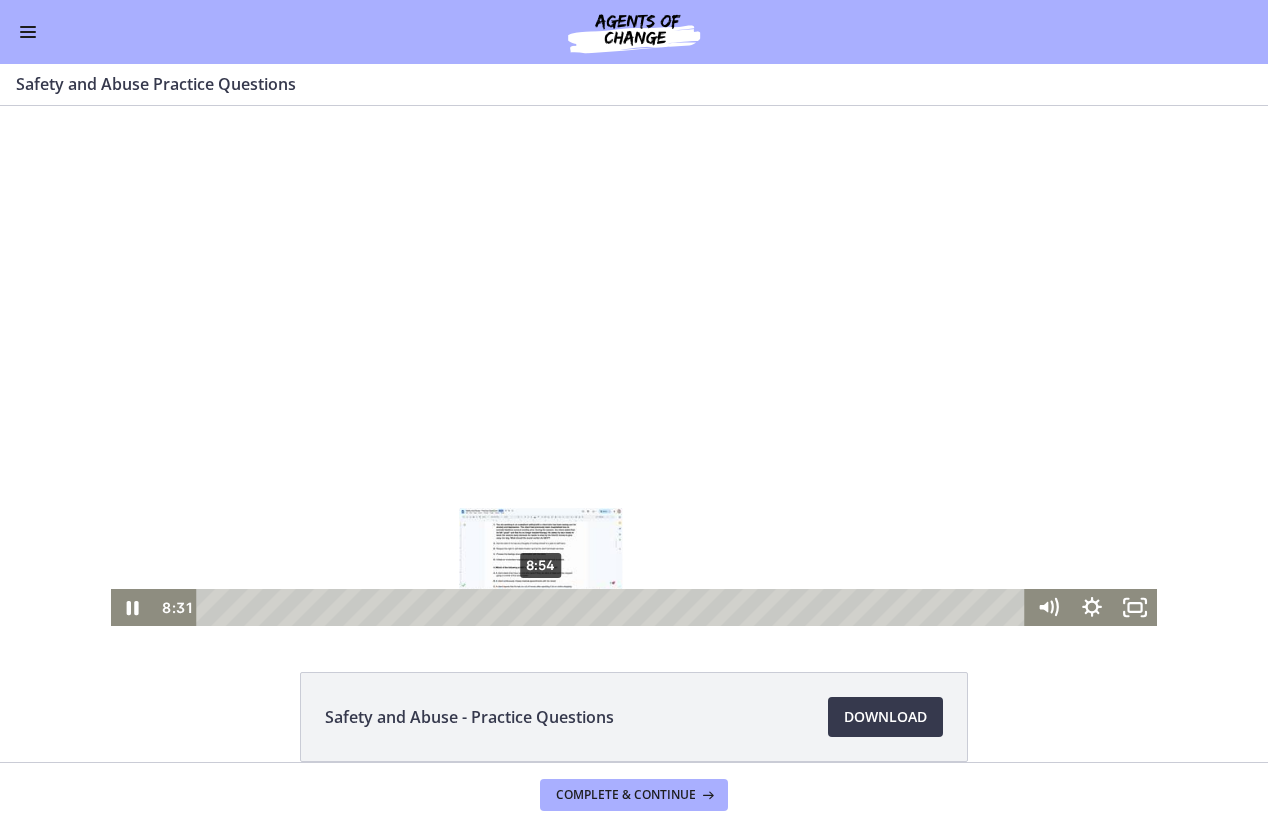 click on "8:54" at bounding box center [613, 607] 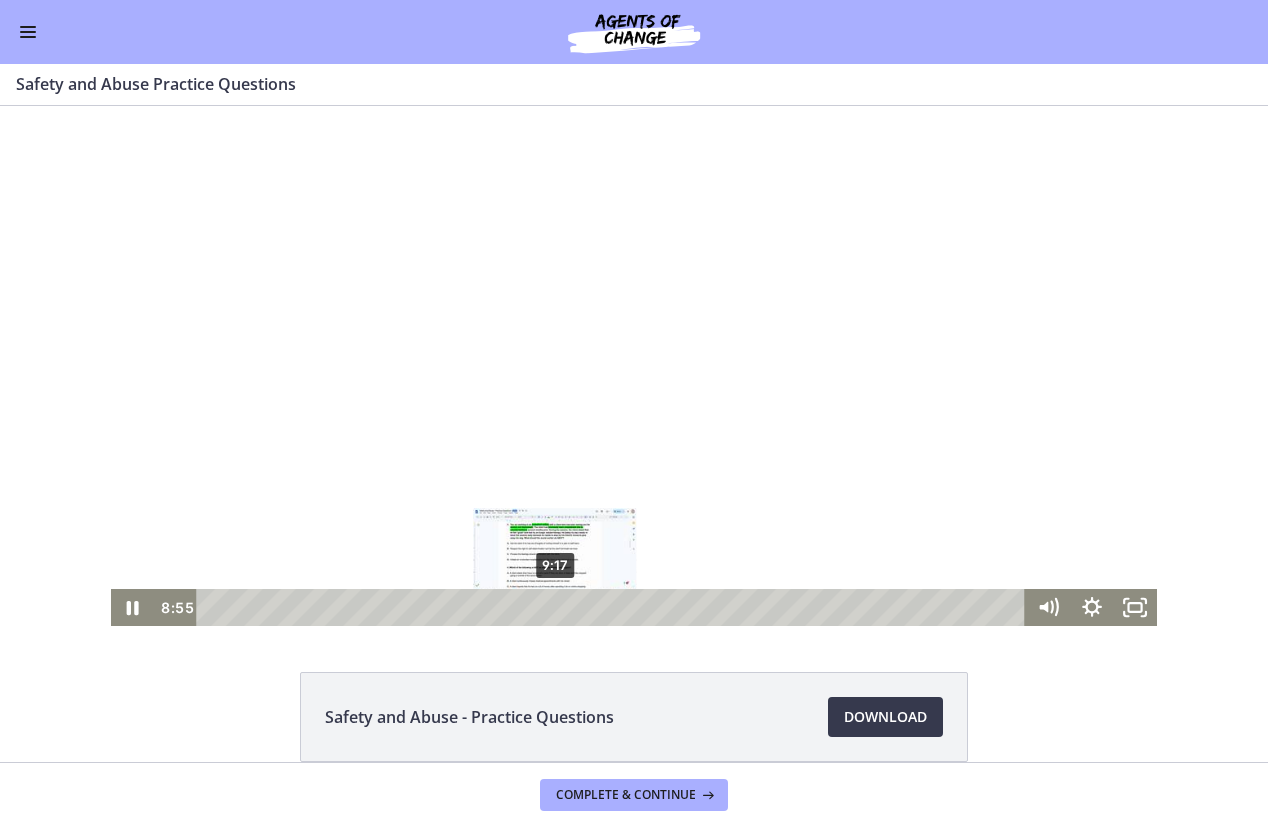 click on "9:17" at bounding box center [613, 607] 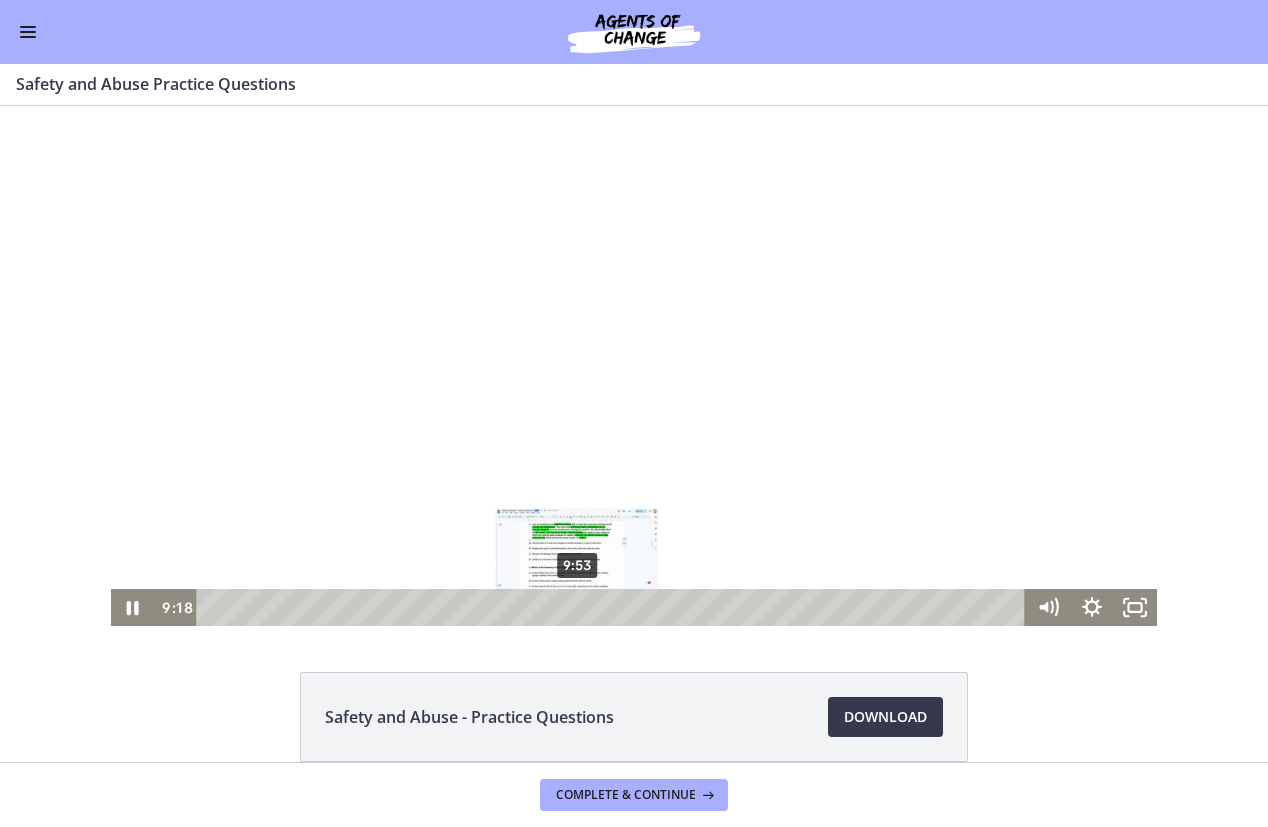 click on "9:53" at bounding box center [613, 607] 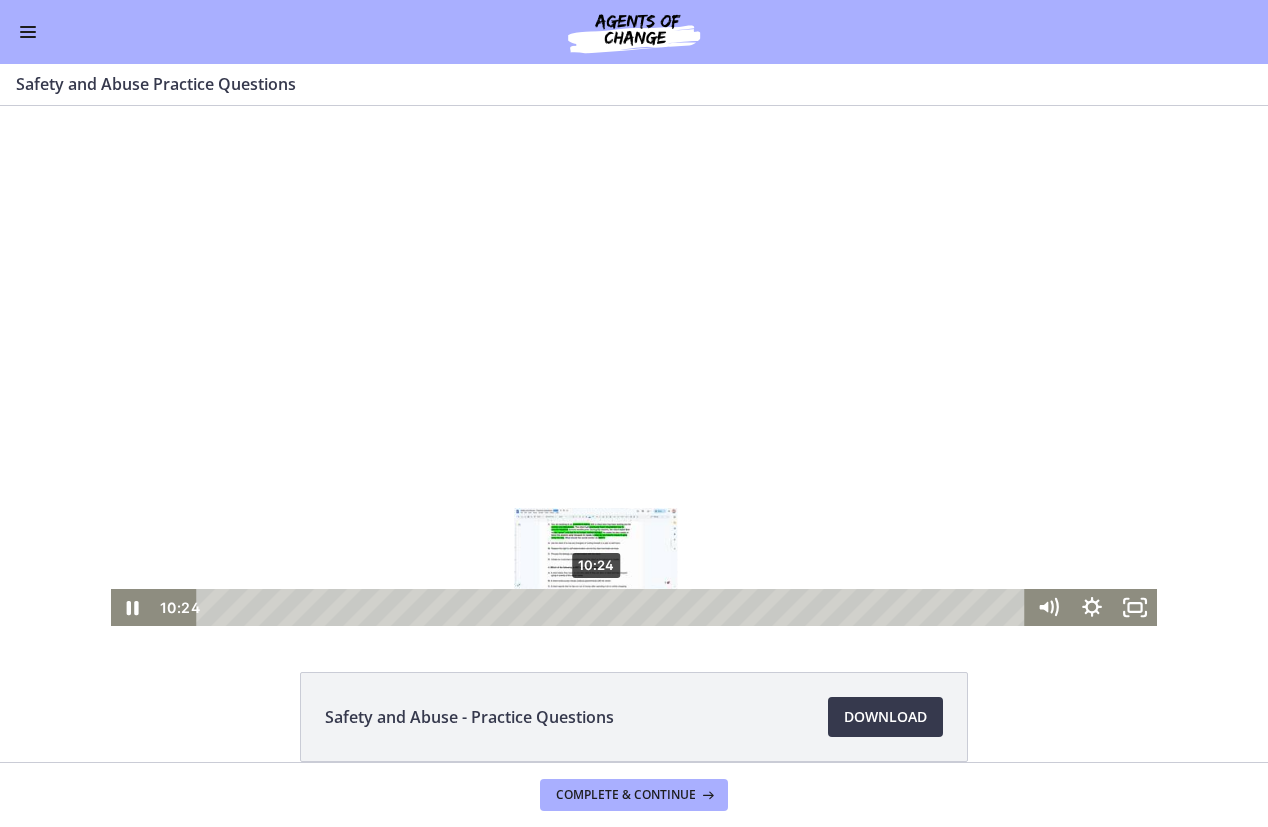 click on "10:24" at bounding box center [613, 607] 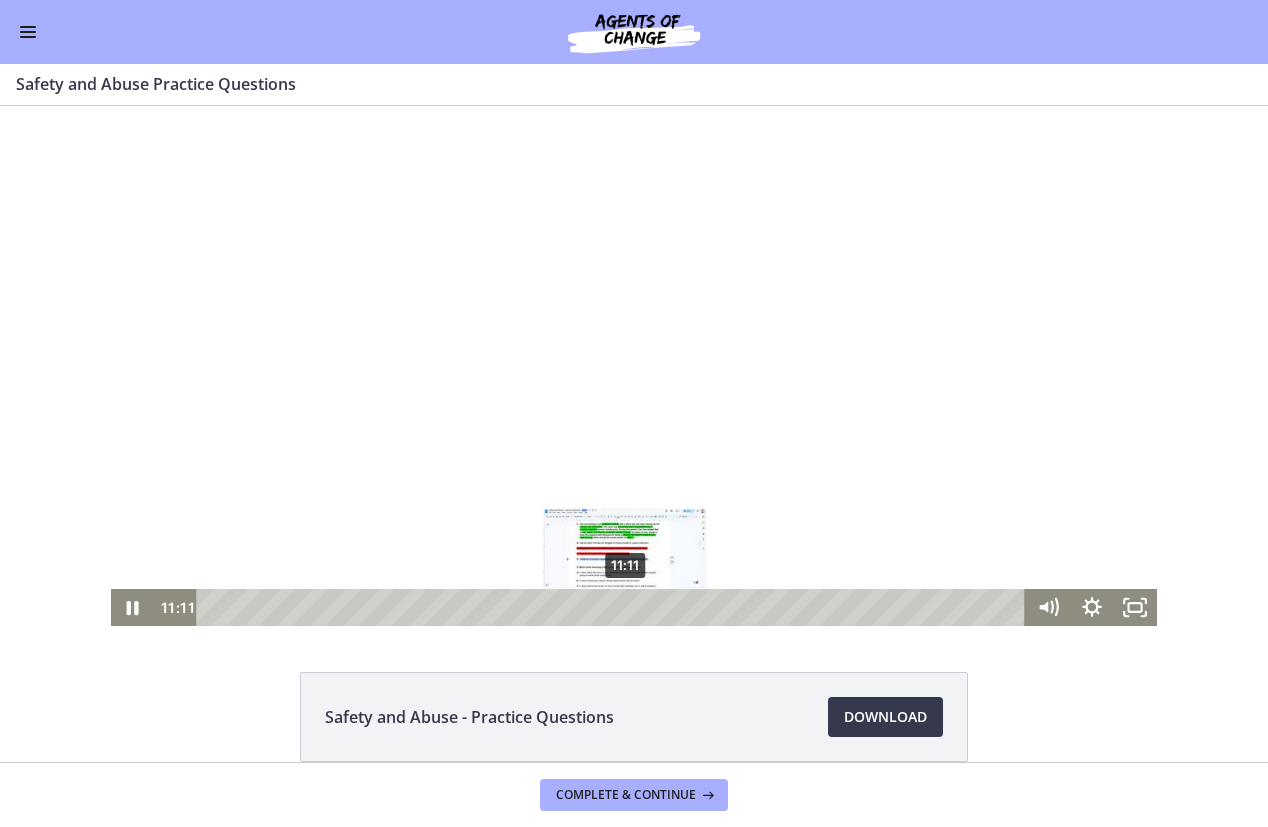click on "11:11" at bounding box center [613, 607] 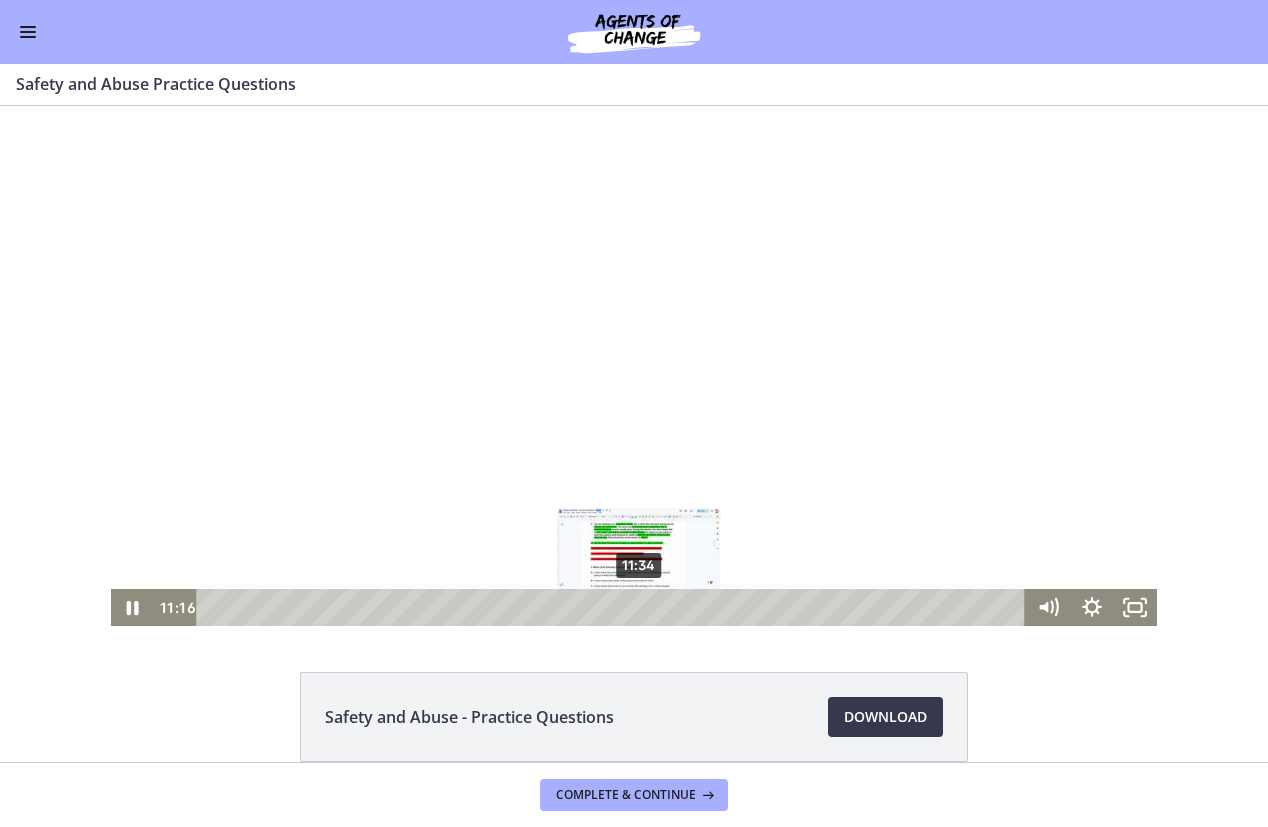 click on "11:34" at bounding box center [613, 607] 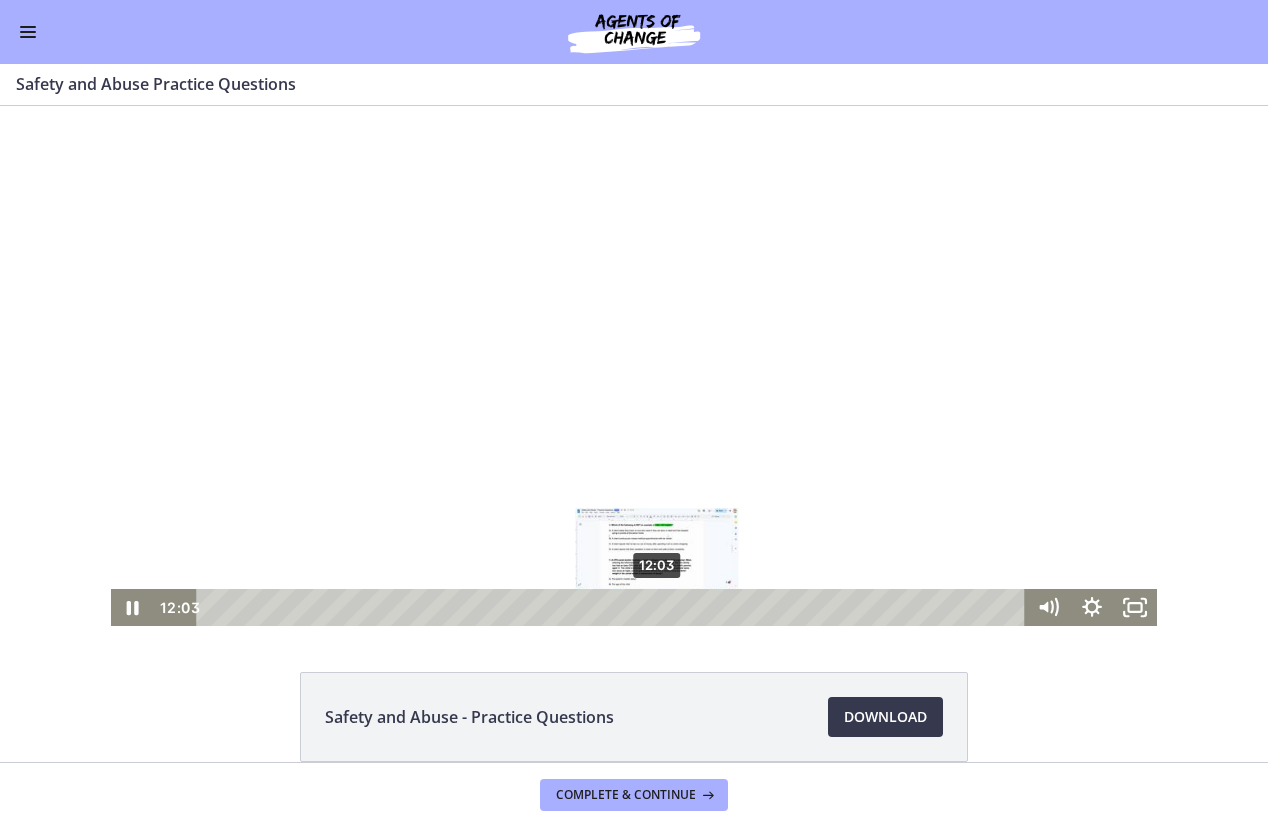 click on "12:03" at bounding box center (613, 607) 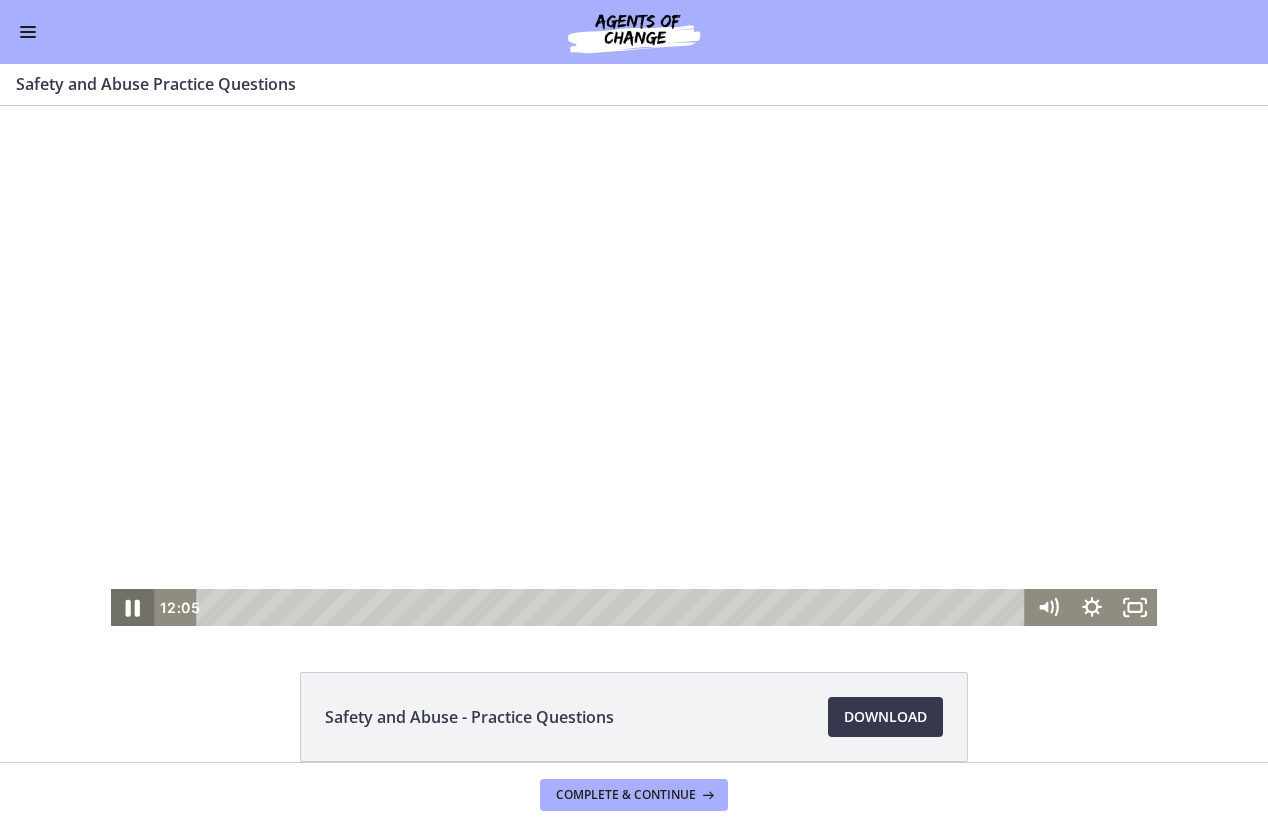 click 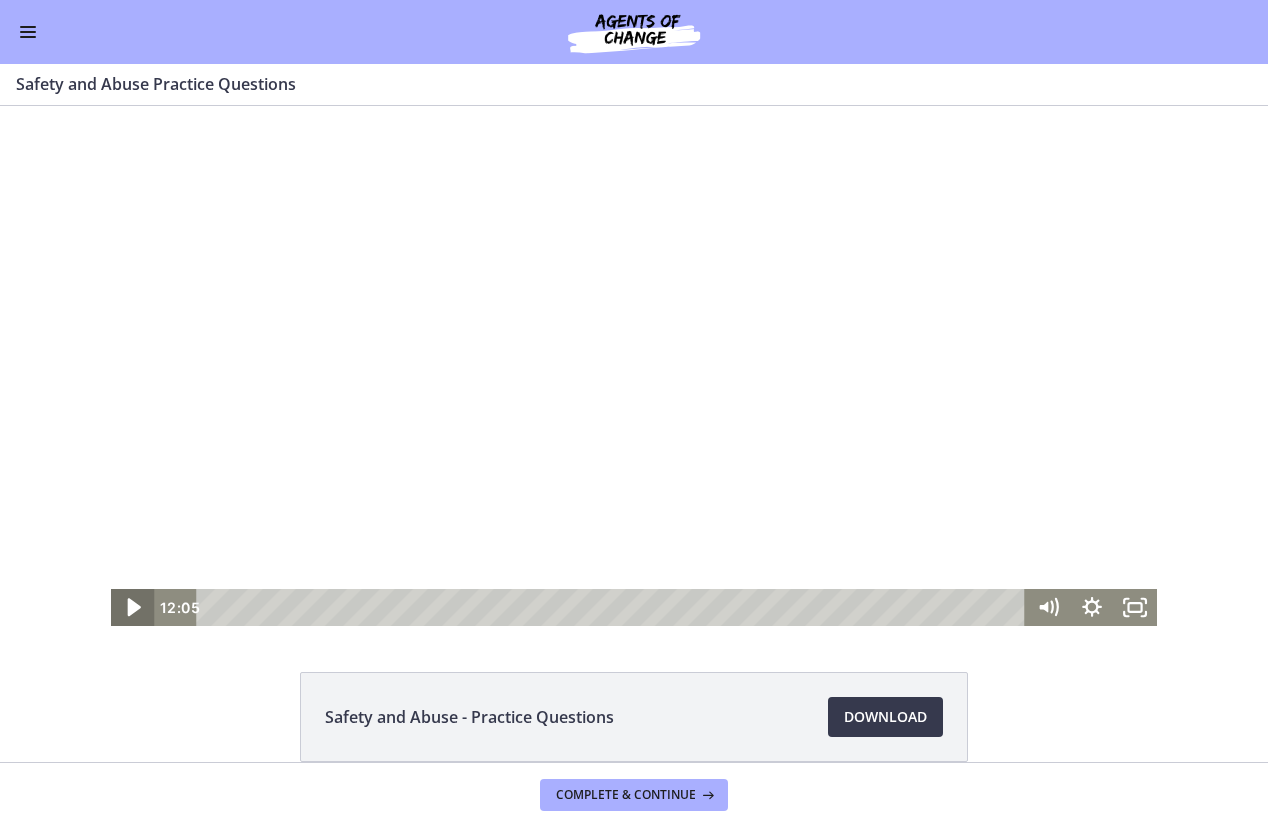 click 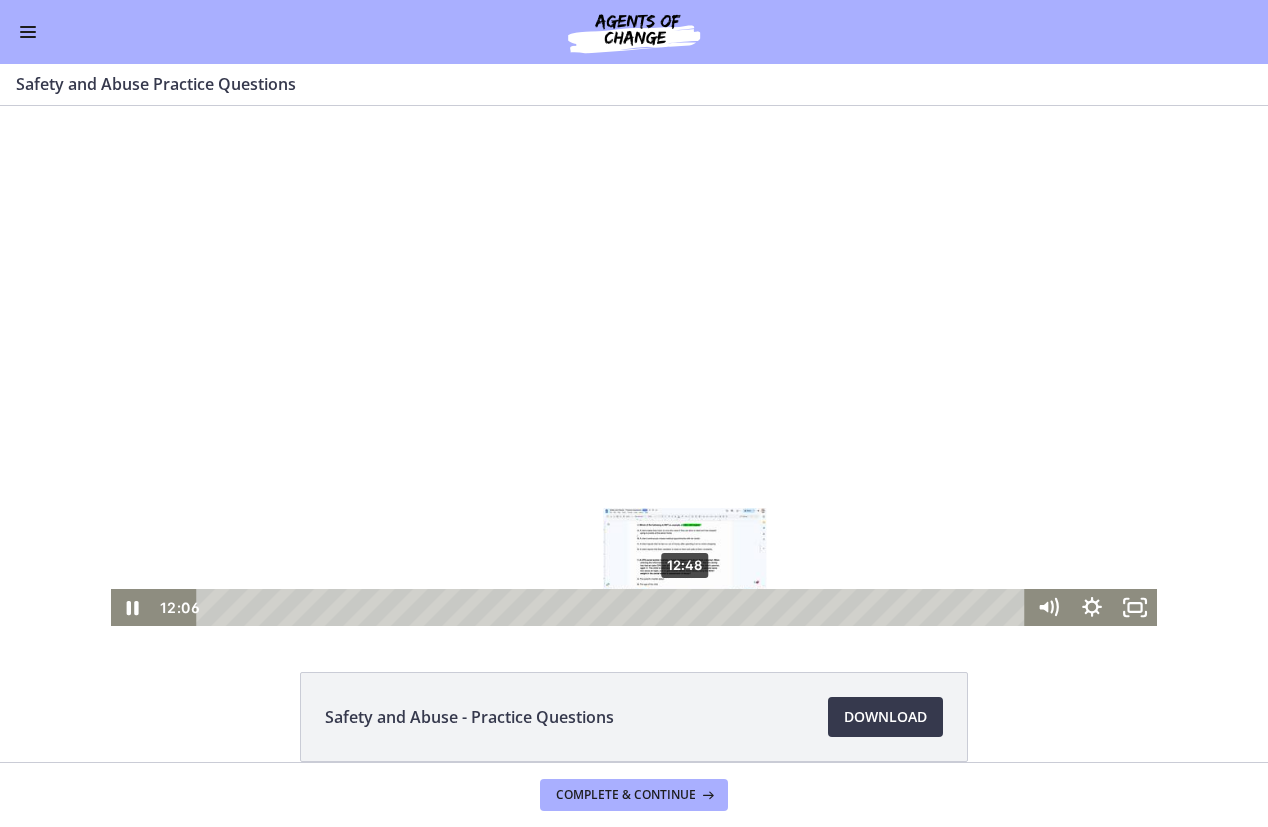 click on "12:48" at bounding box center (613, 607) 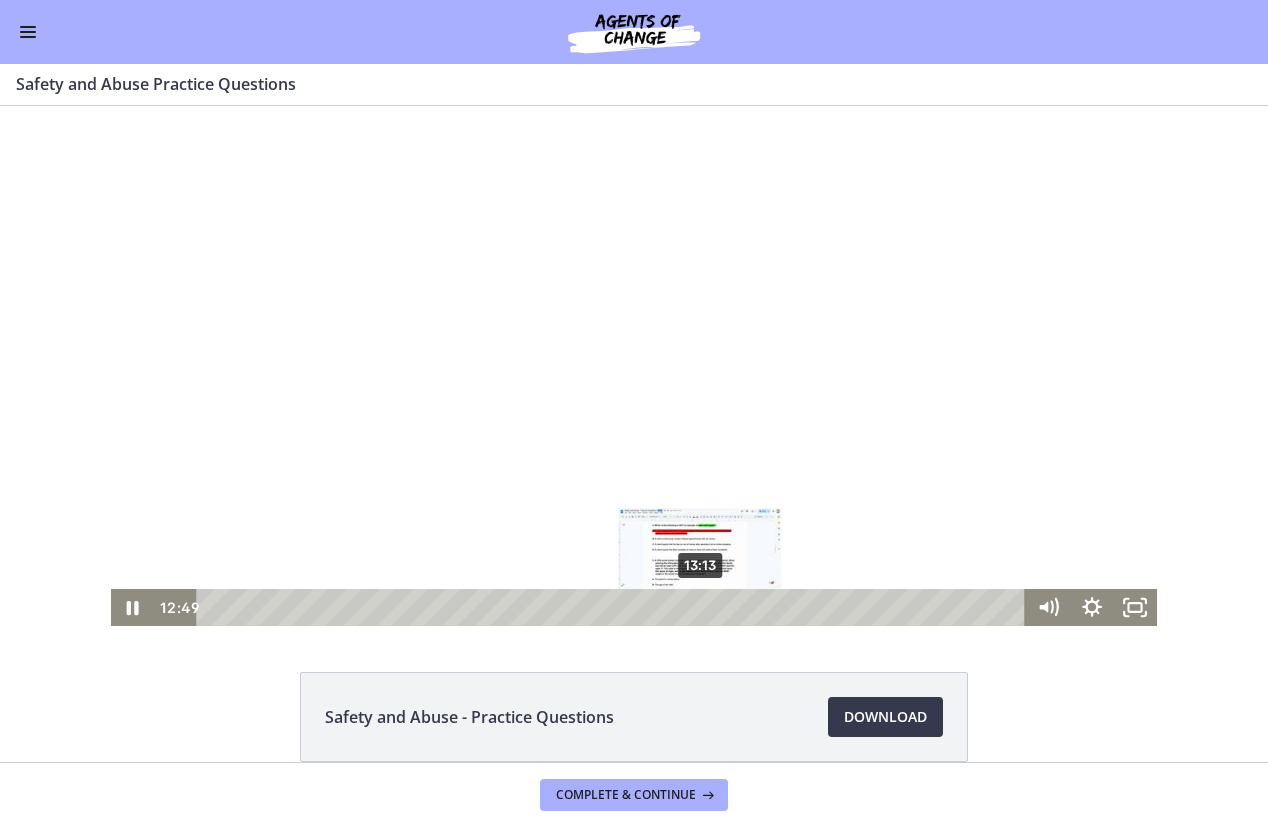 click on "13:13" at bounding box center (613, 607) 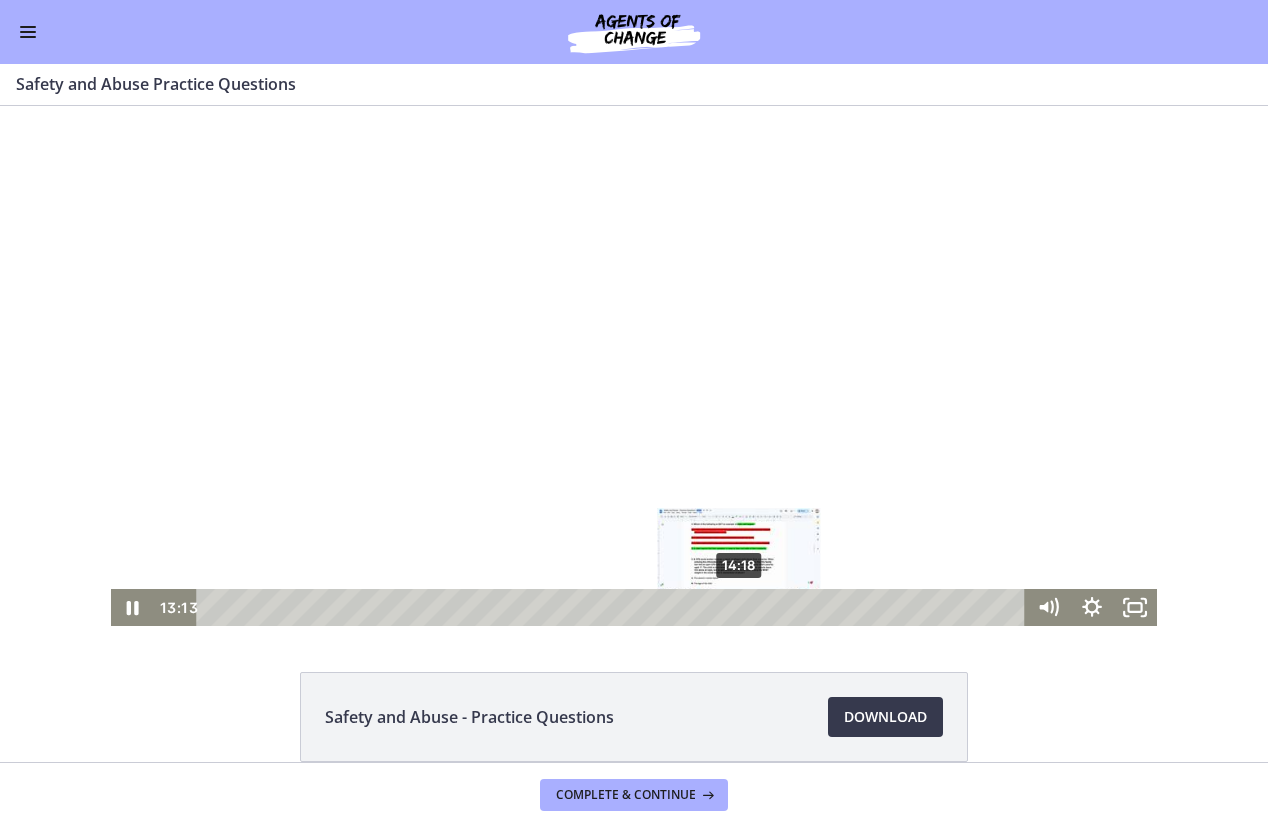 click on "14:18" at bounding box center [613, 607] 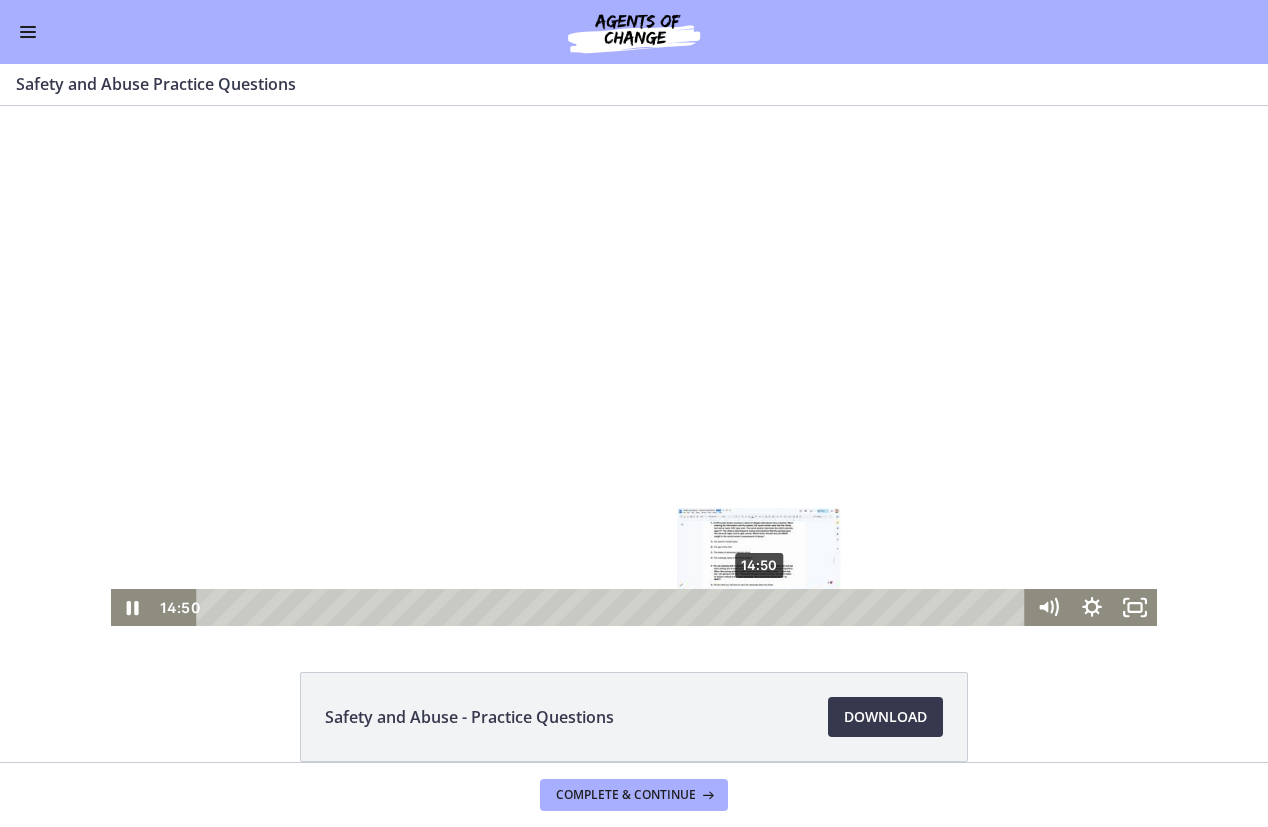 click on "14:50" at bounding box center [613, 607] 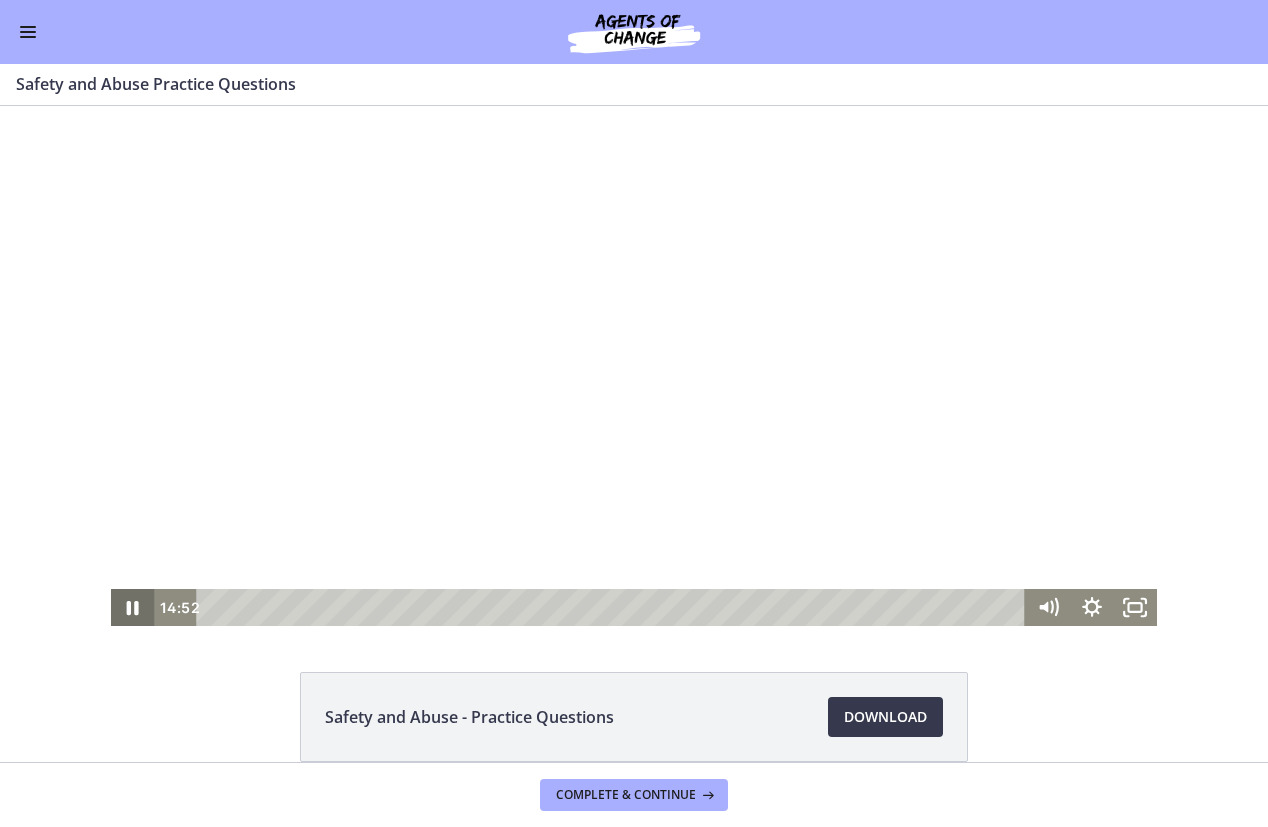click 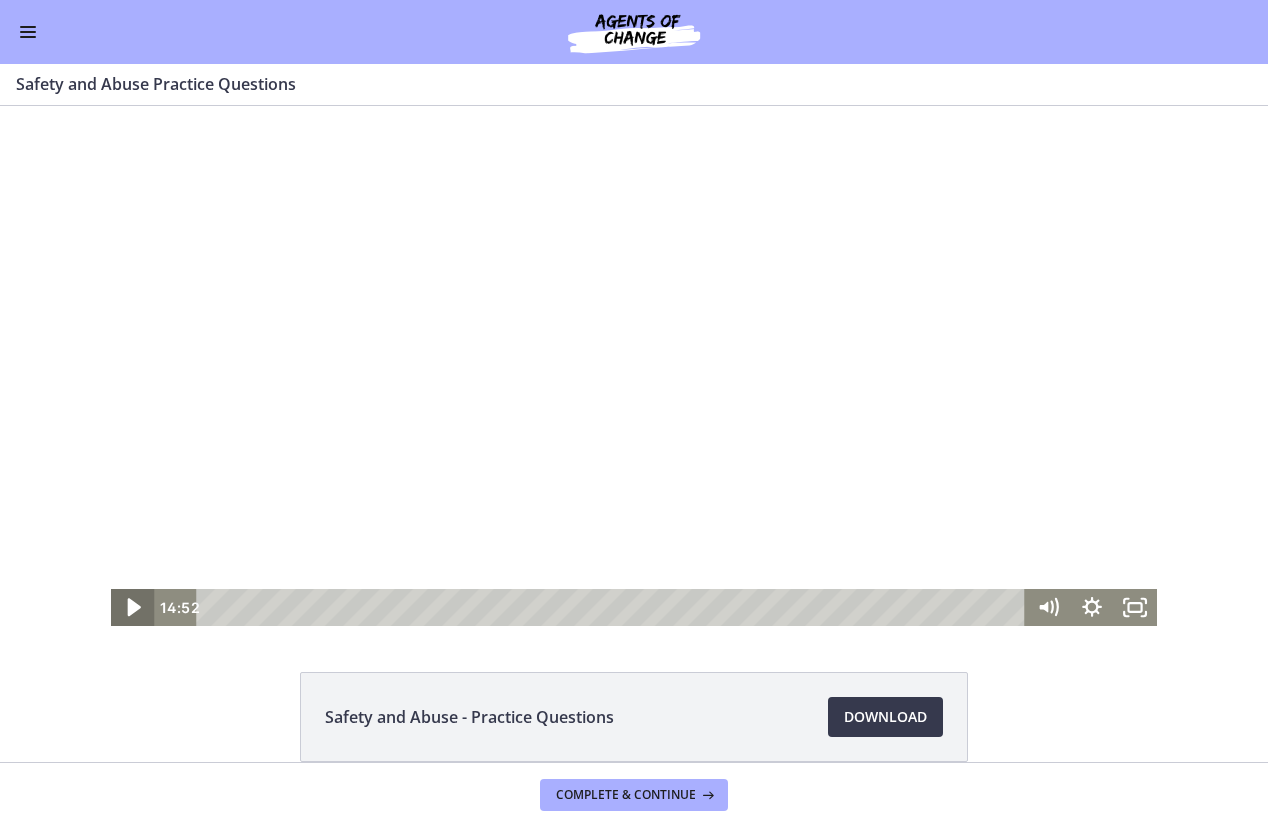 click 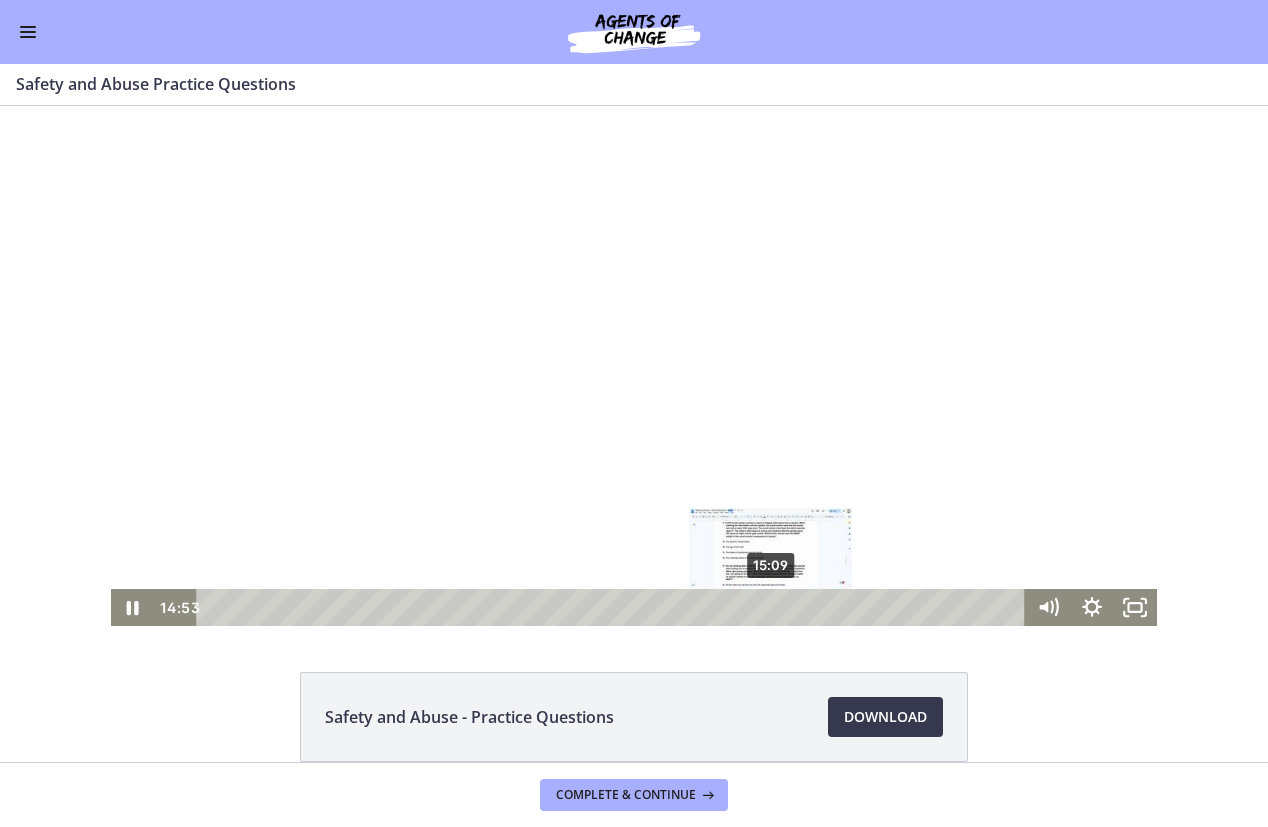 click on "15:09" at bounding box center [613, 607] 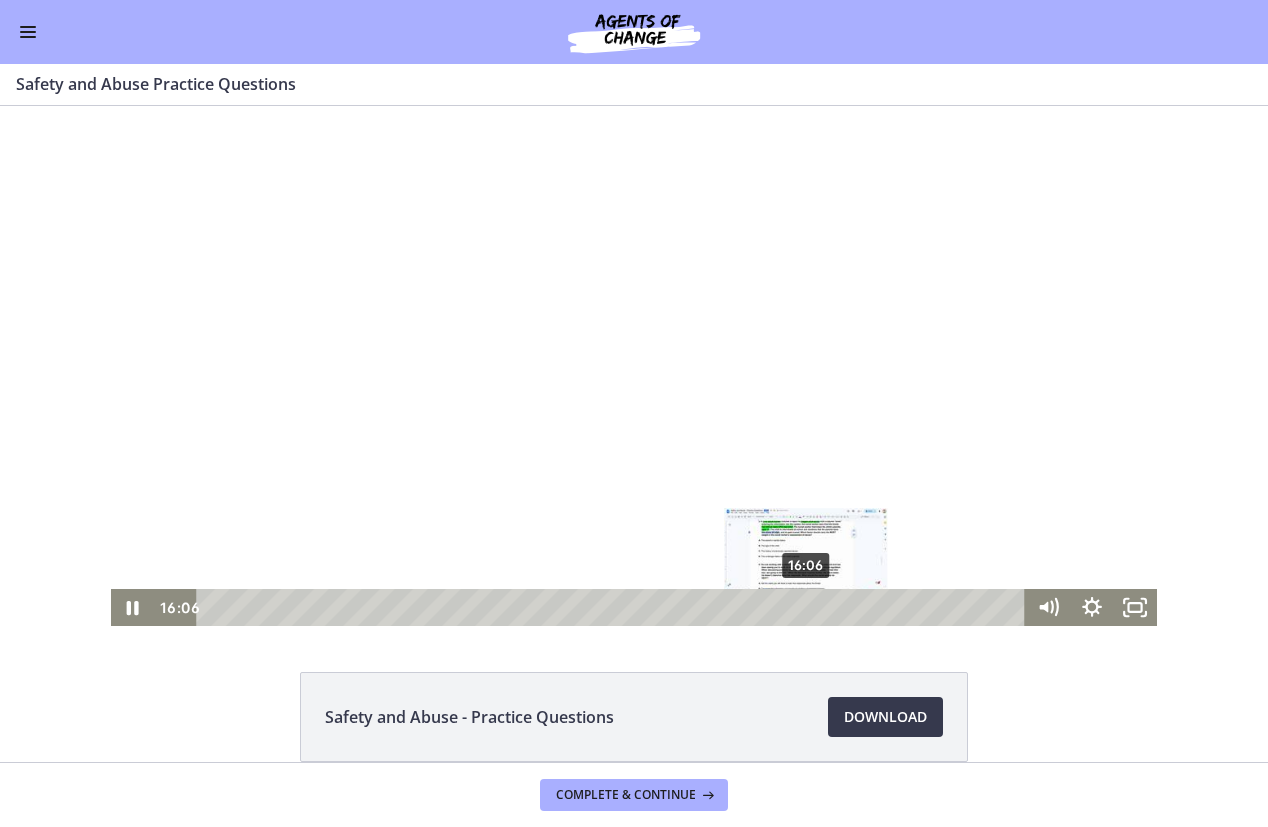 click on "16:06" at bounding box center [613, 607] 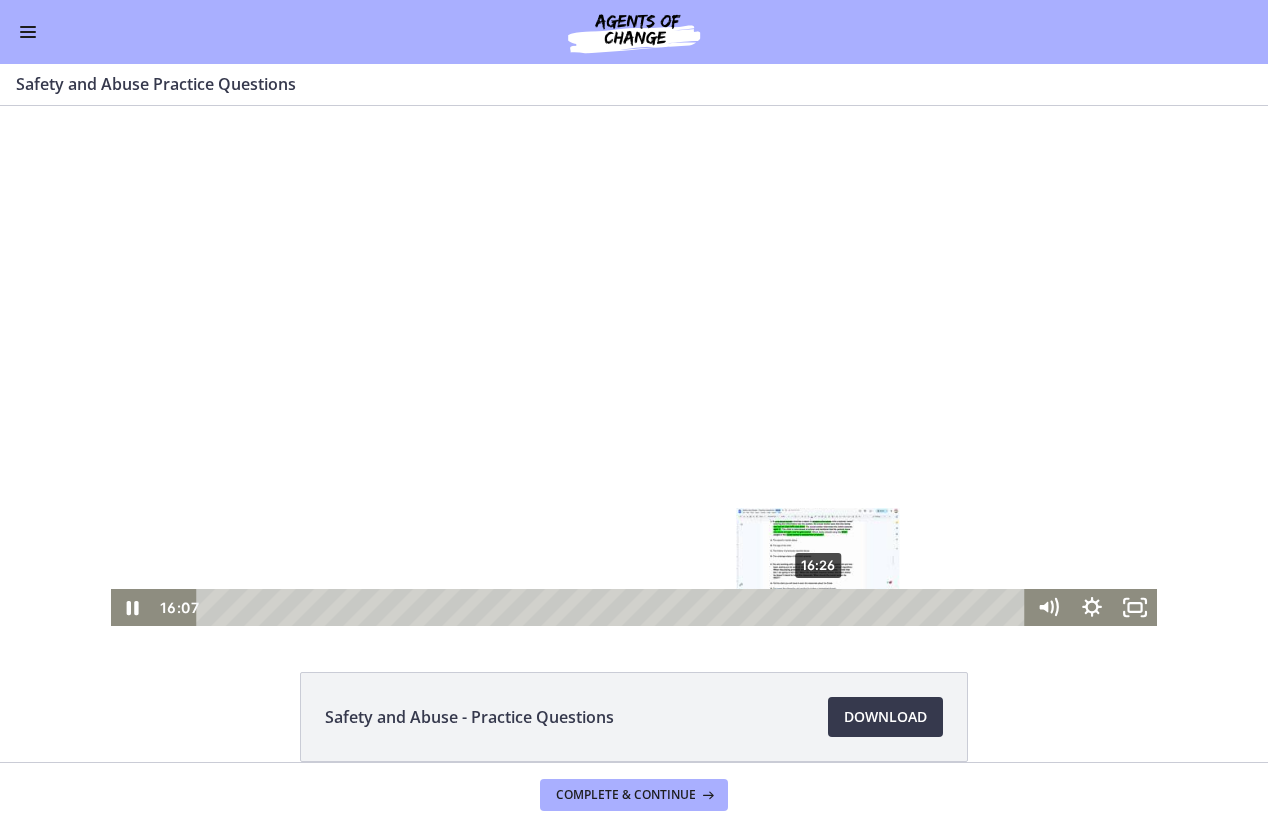 click on "16:26" at bounding box center (613, 607) 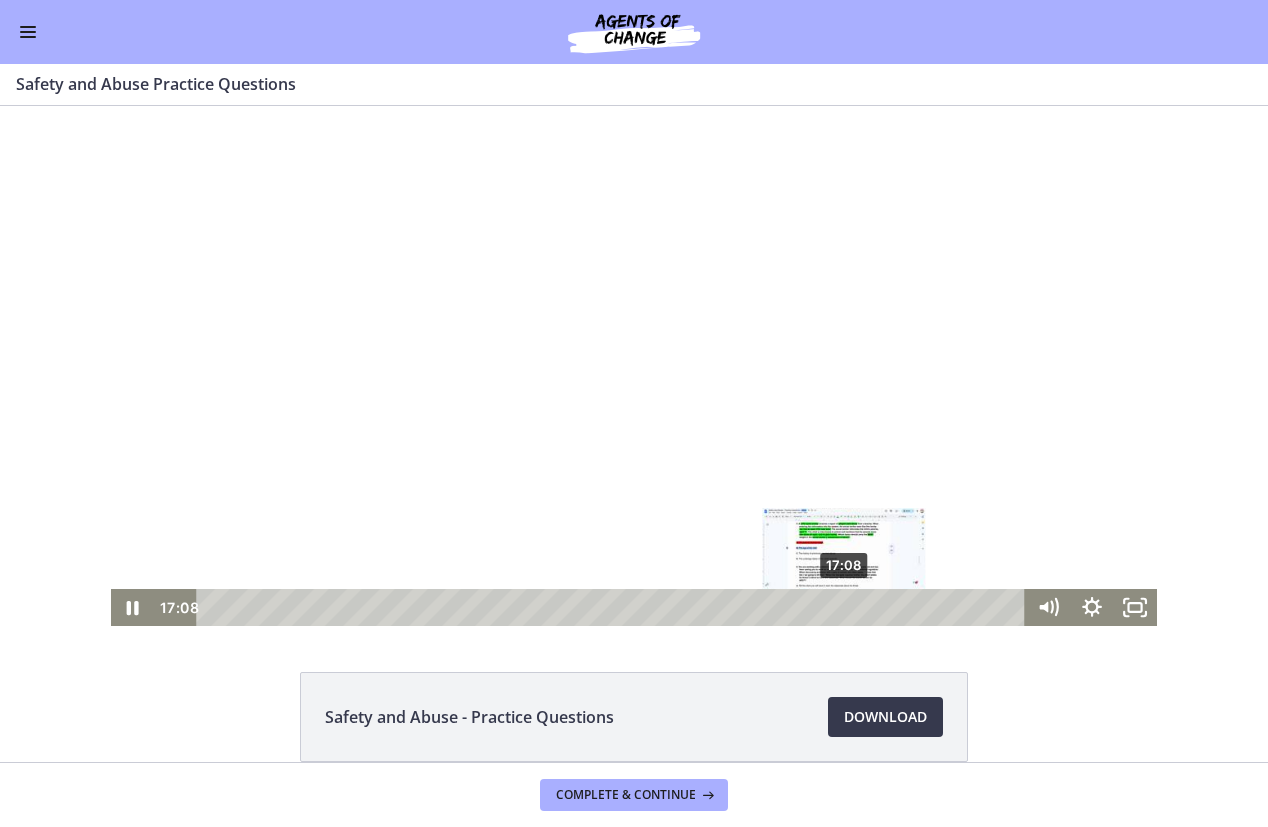 click on "17:08" at bounding box center [613, 607] 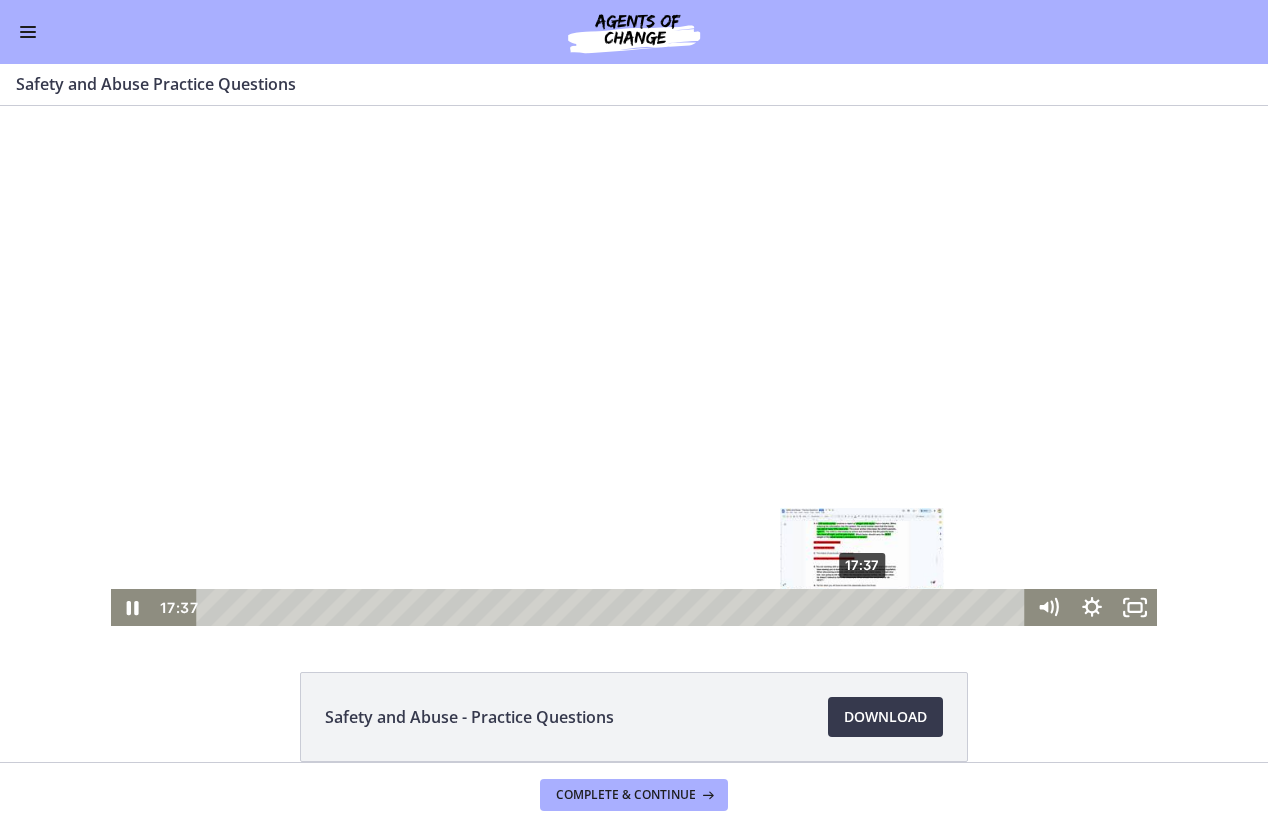click on "17:37" at bounding box center [613, 607] 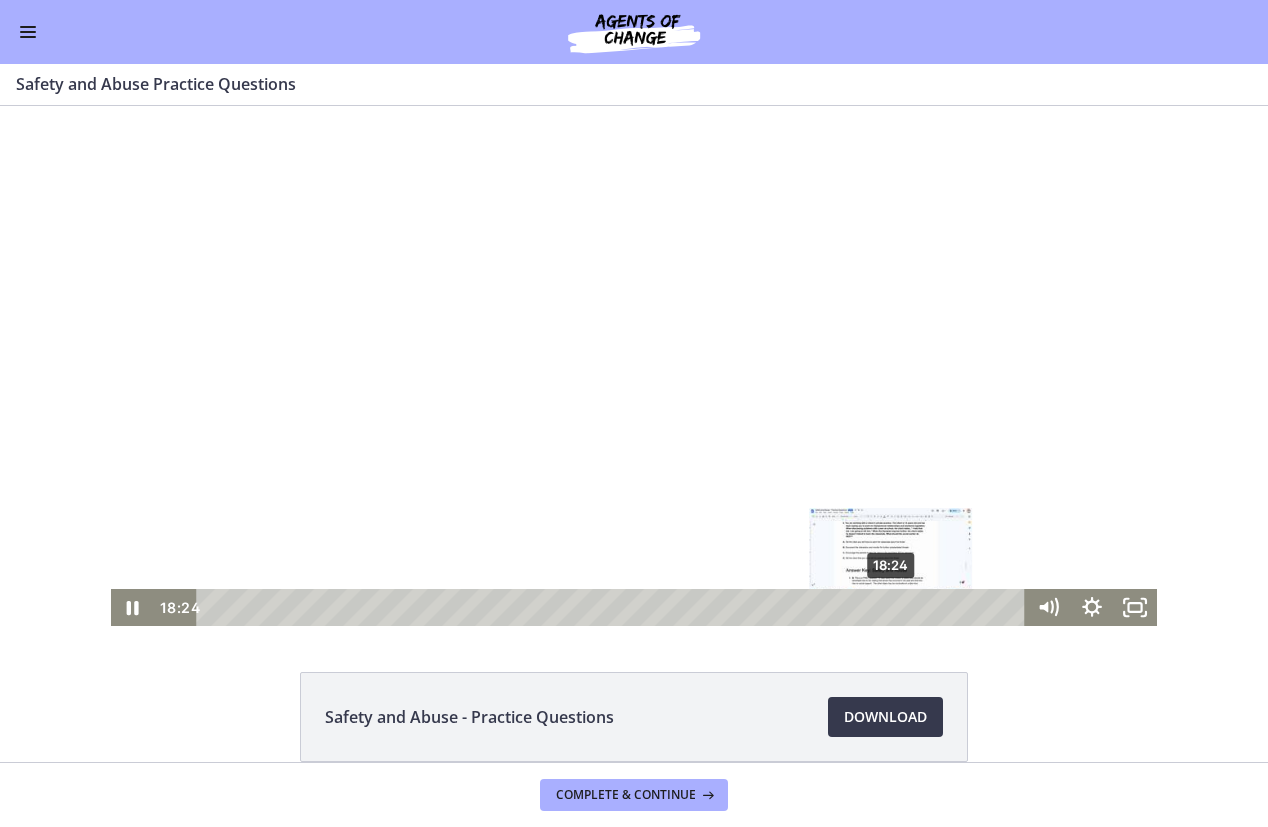 click on "18:24" at bounding box center (613, 607) 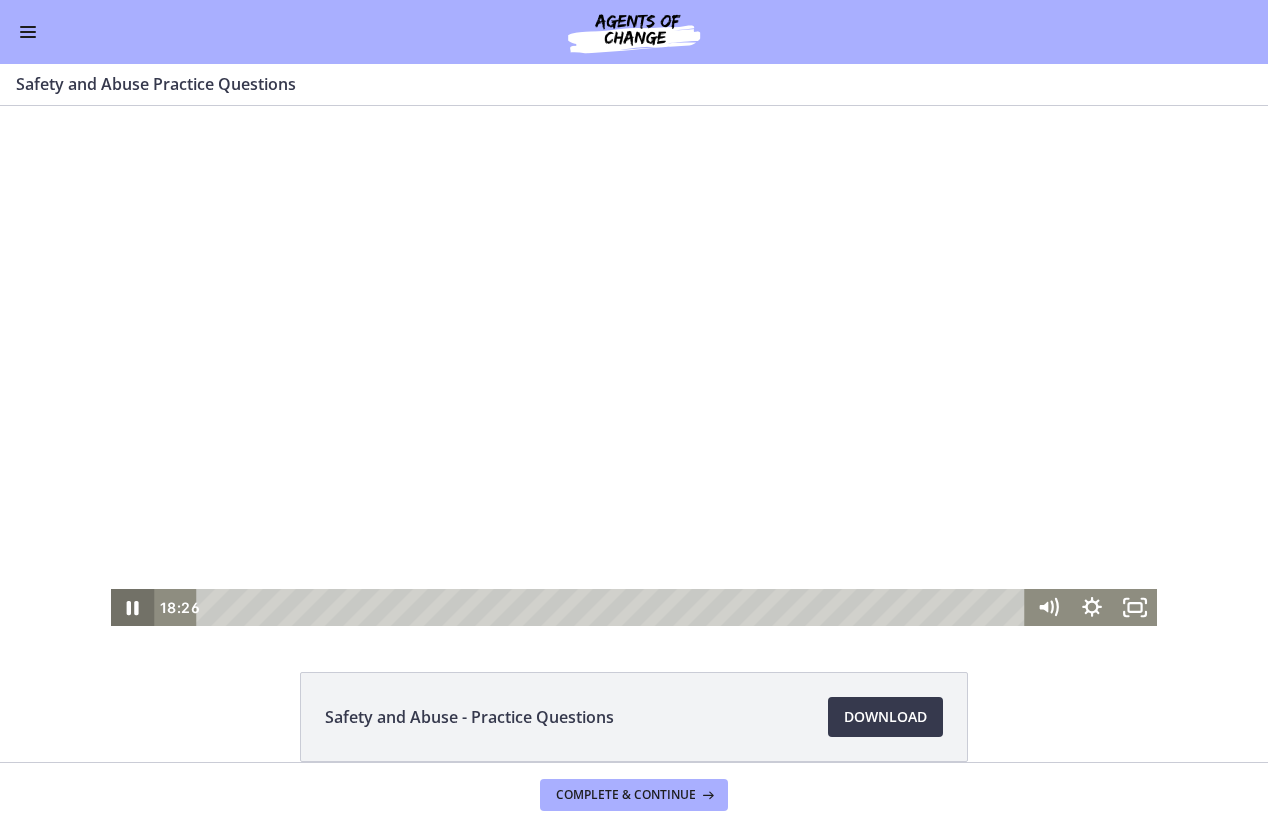 click 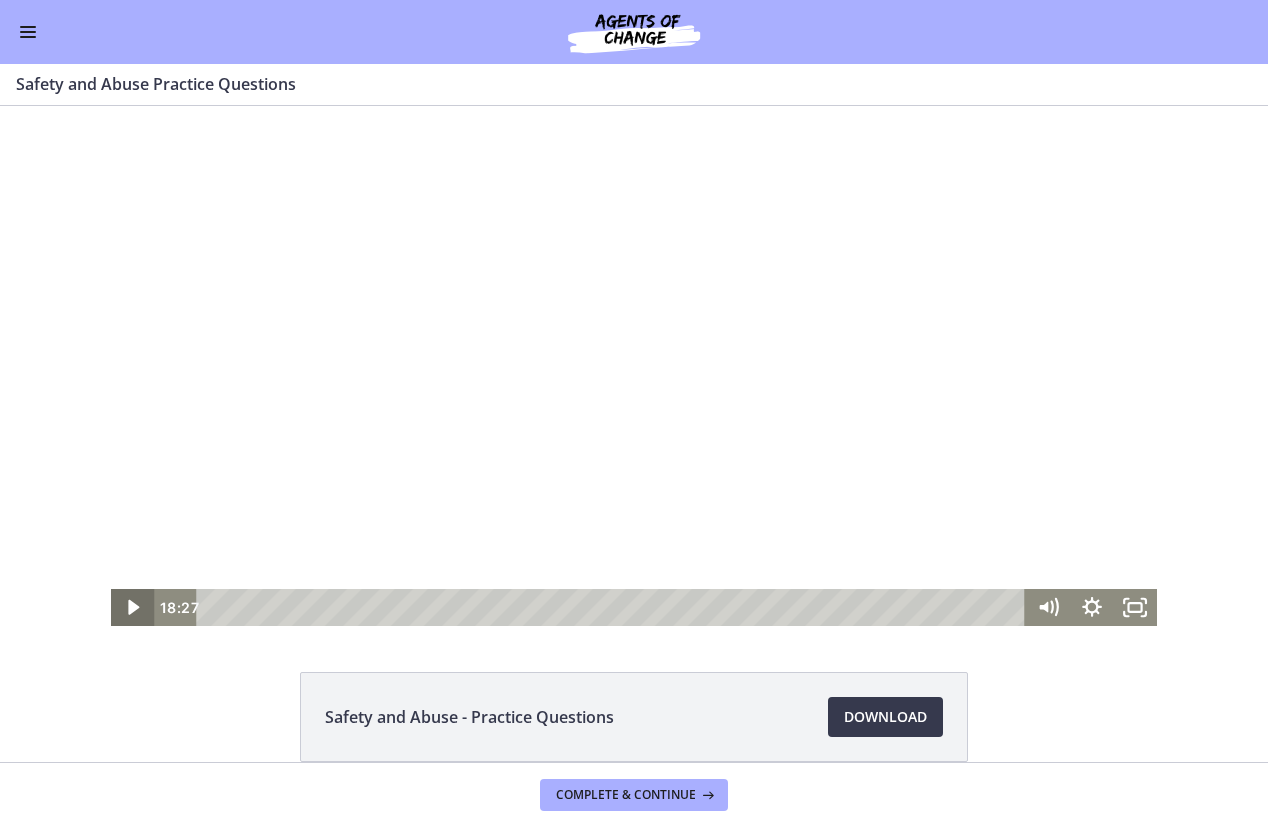 click 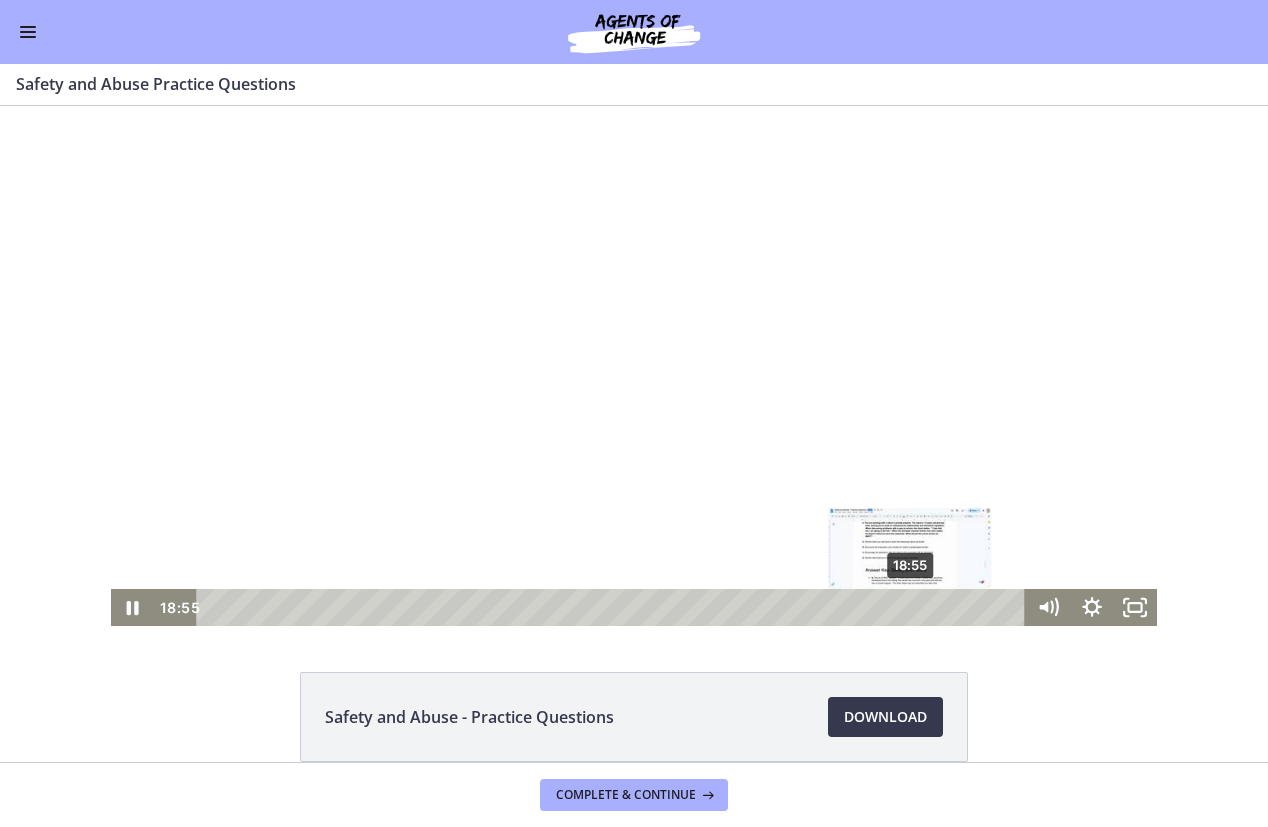 click on "18:55" at bounding box center (613, 607) 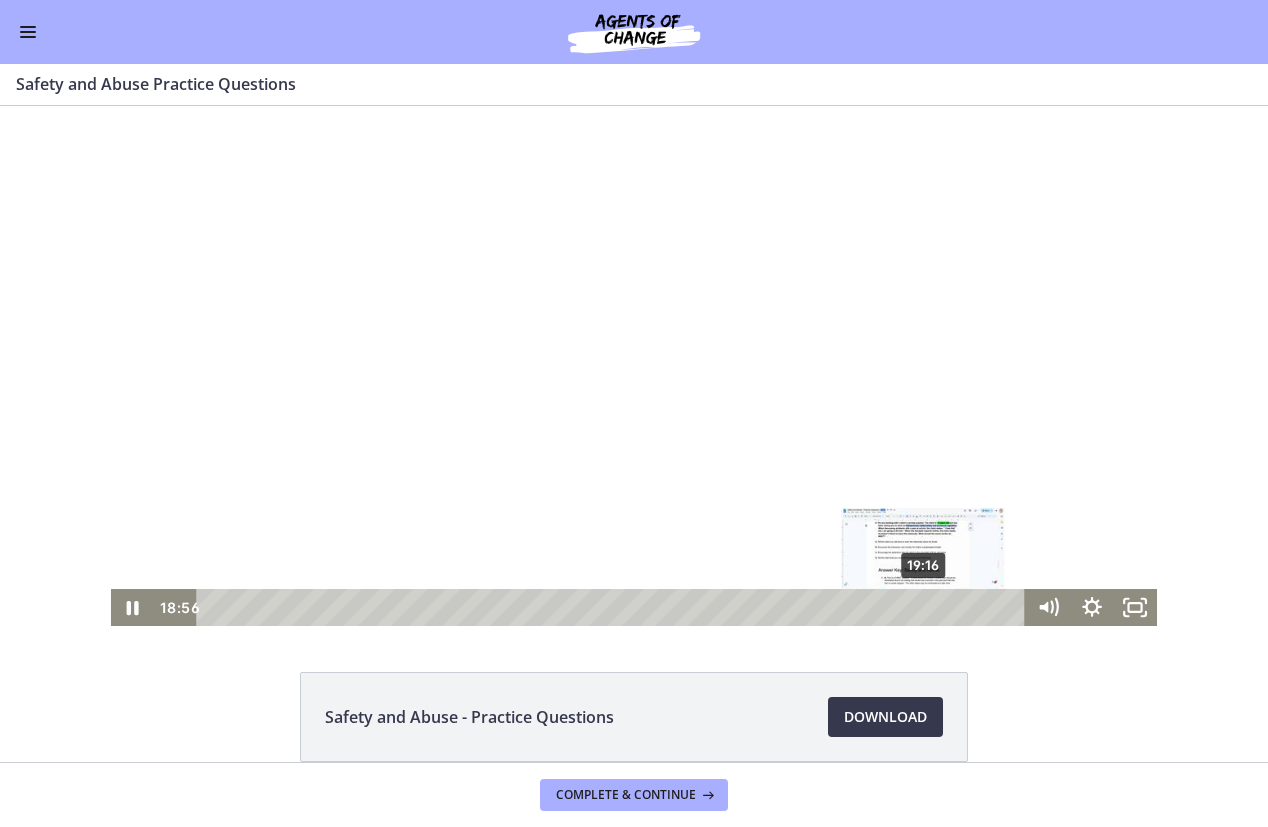 click on "19:16" at bounding box center [613, 607] 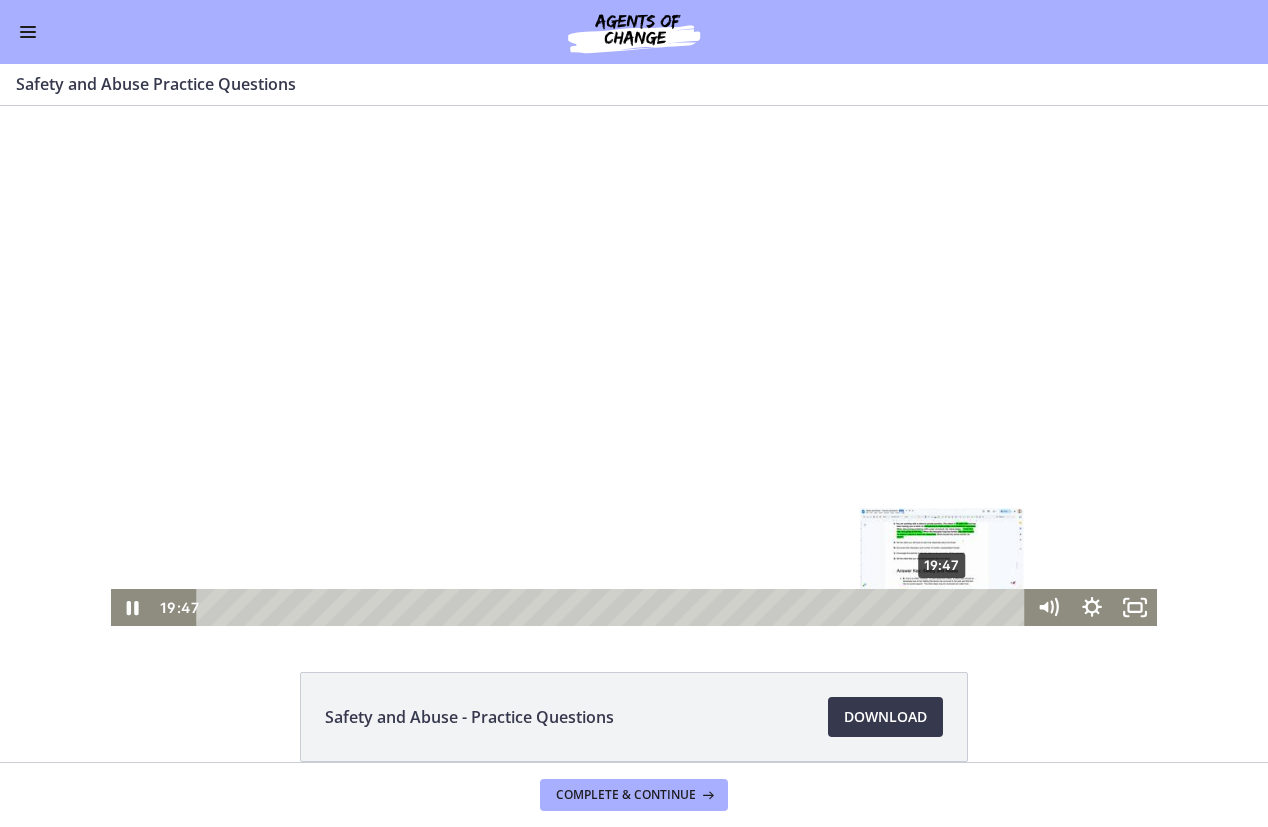 click on "19:47" at bounding box center [613, 607] 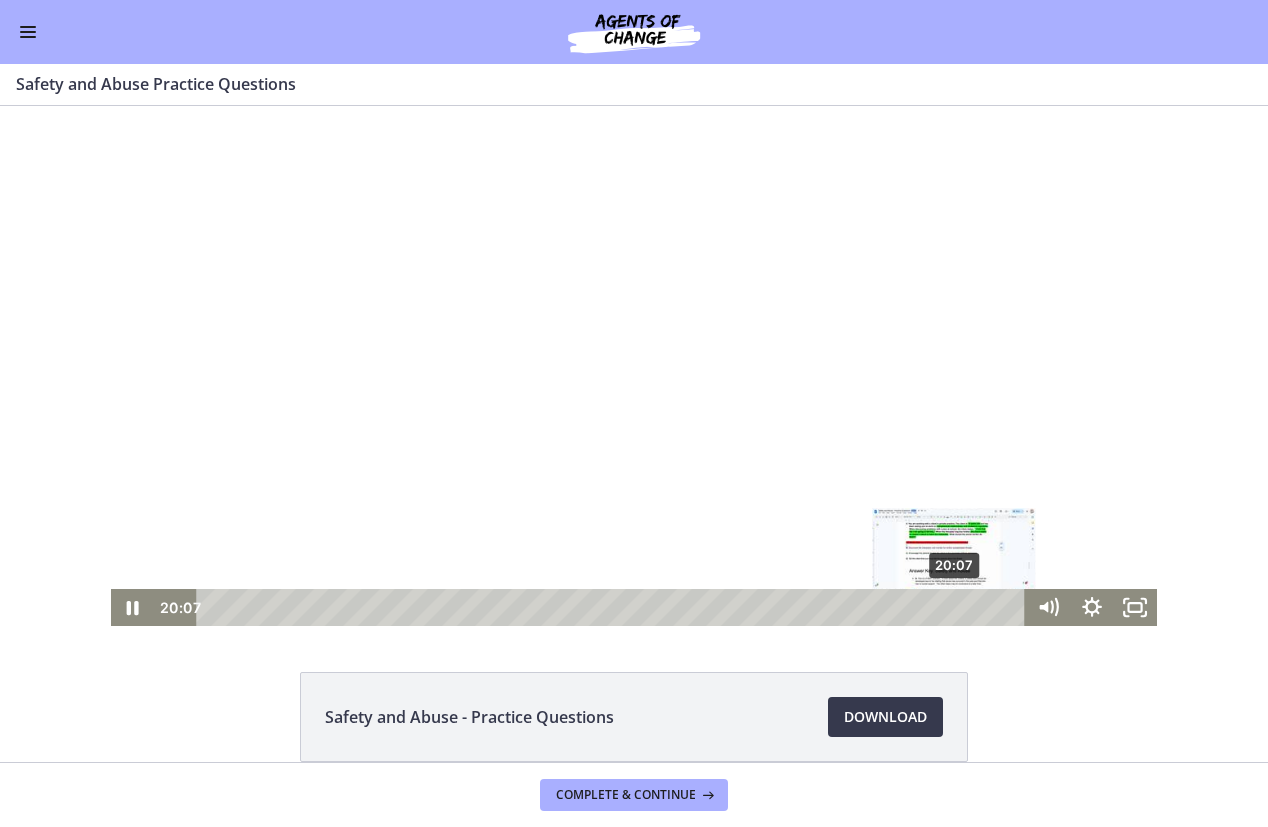 click on "20:07" at bounding box center (613, 607) 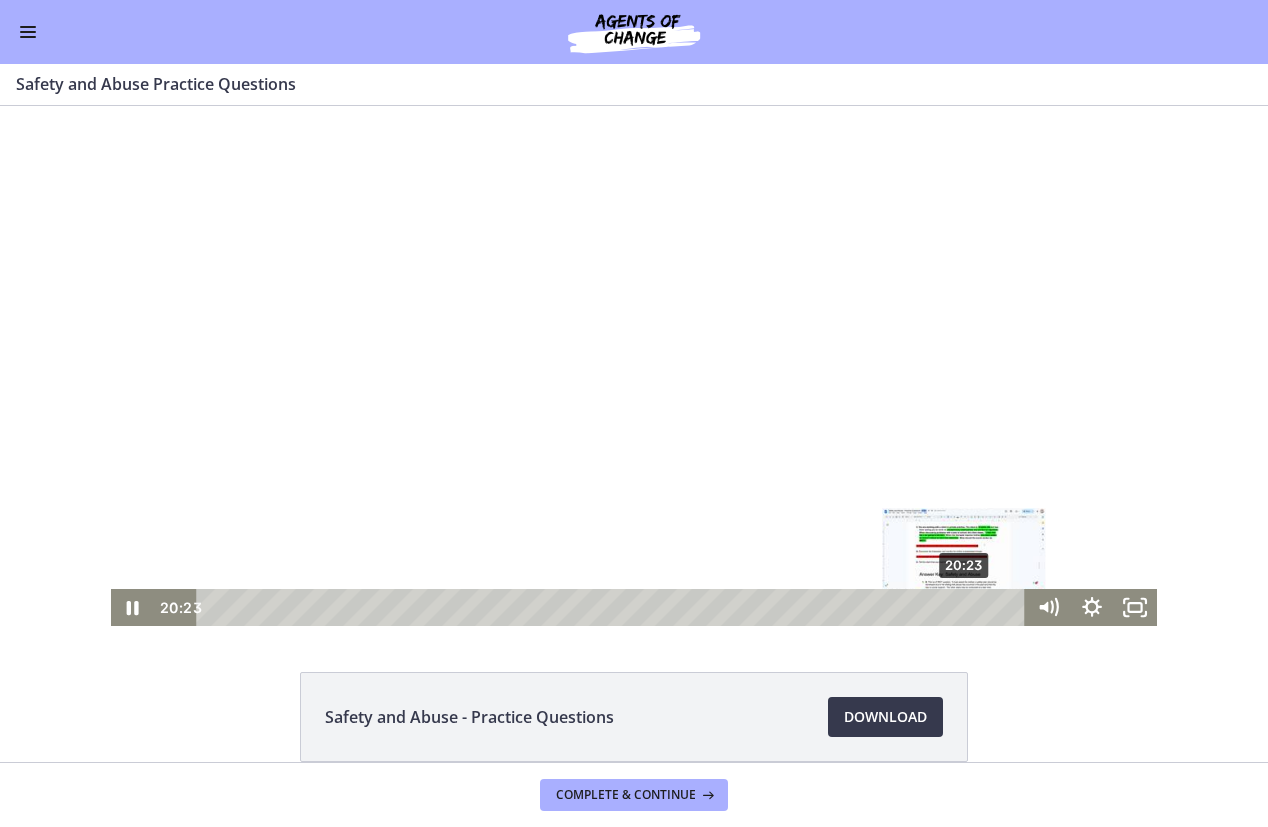 click on "20:23" at bounding box center (613, 607) 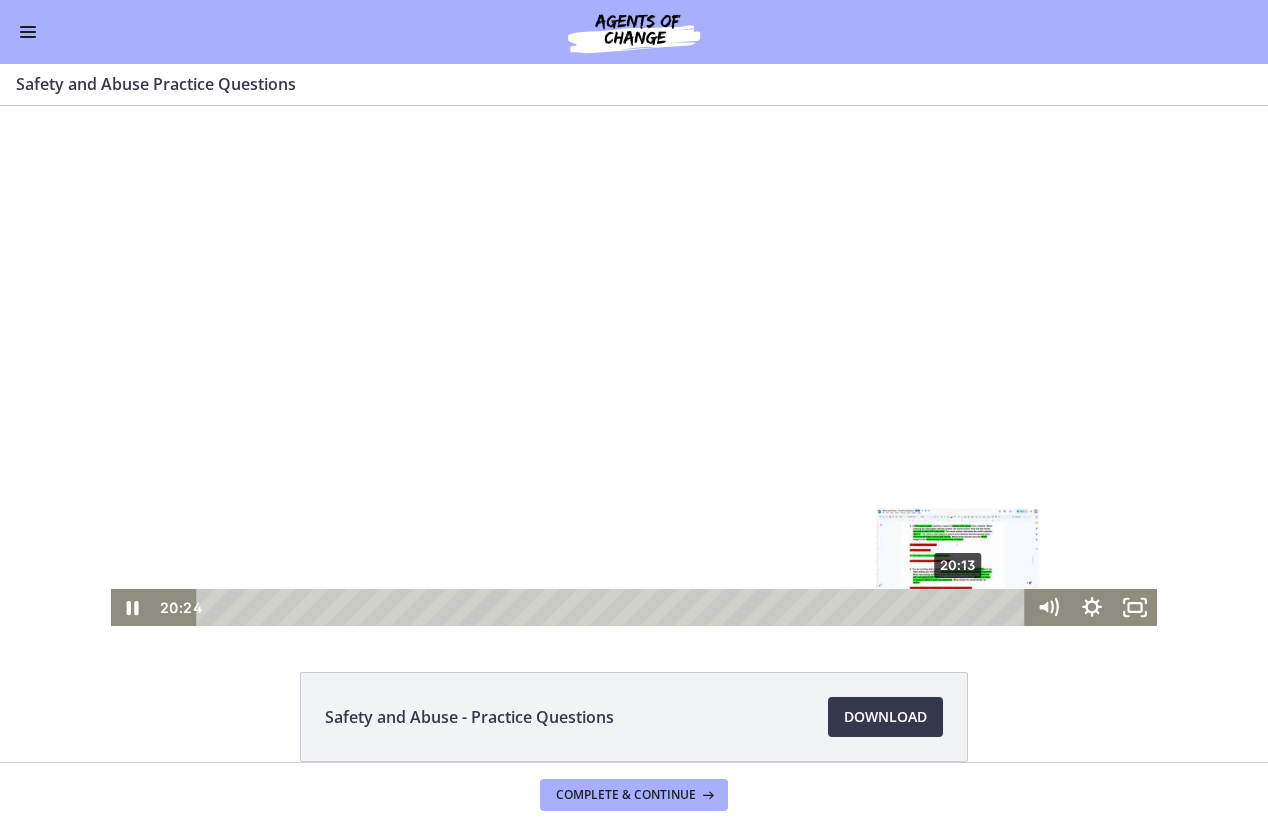 click at bounding box center [964, 607] 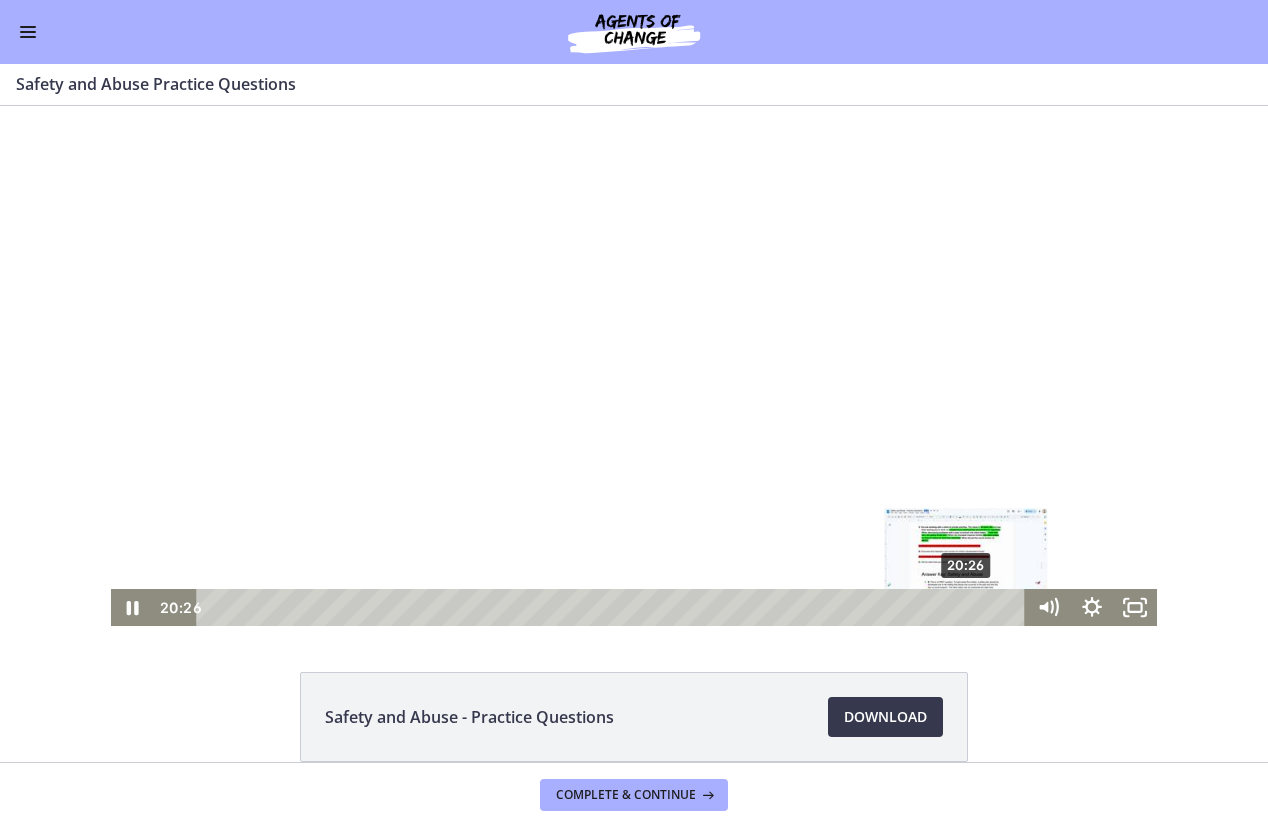 click on "20:26" at bounding box center (613, 607) 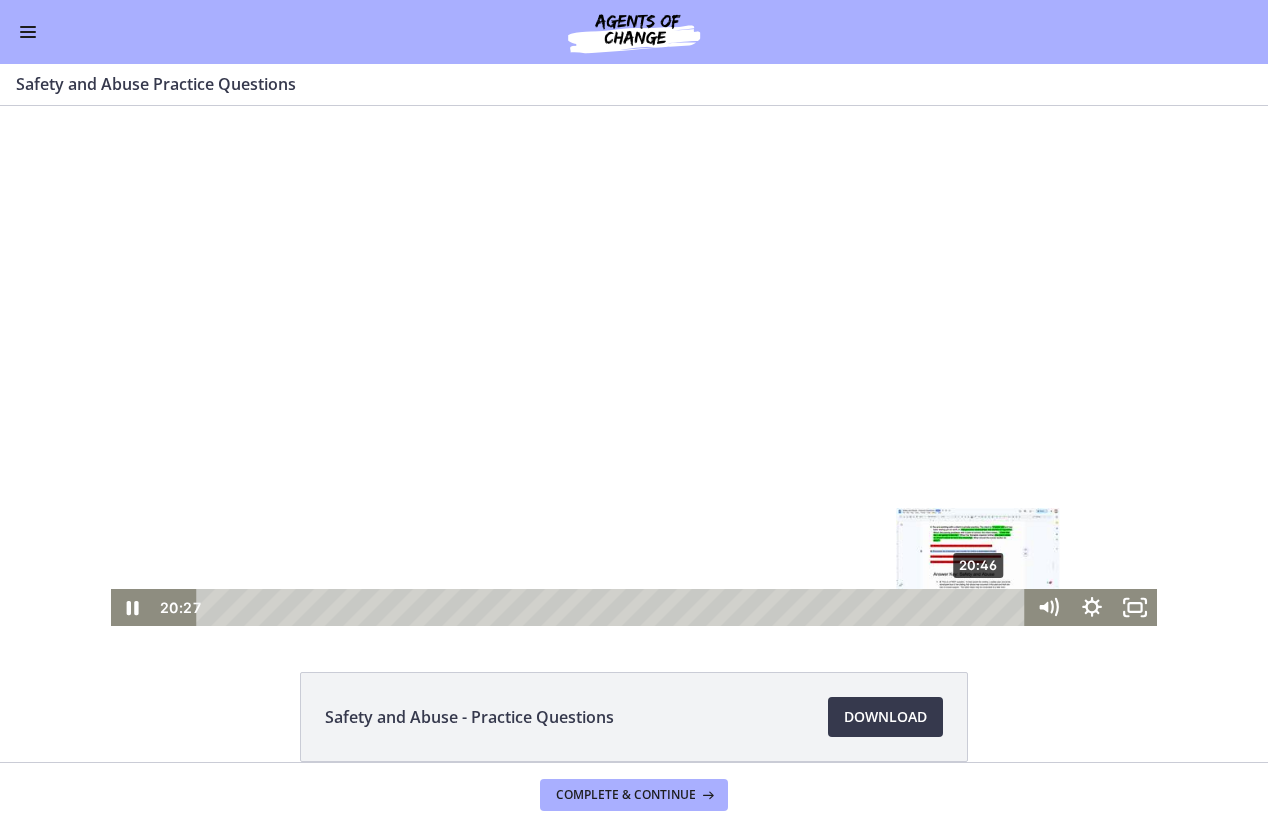 click on "20:46" at bounding box center [613, 607] 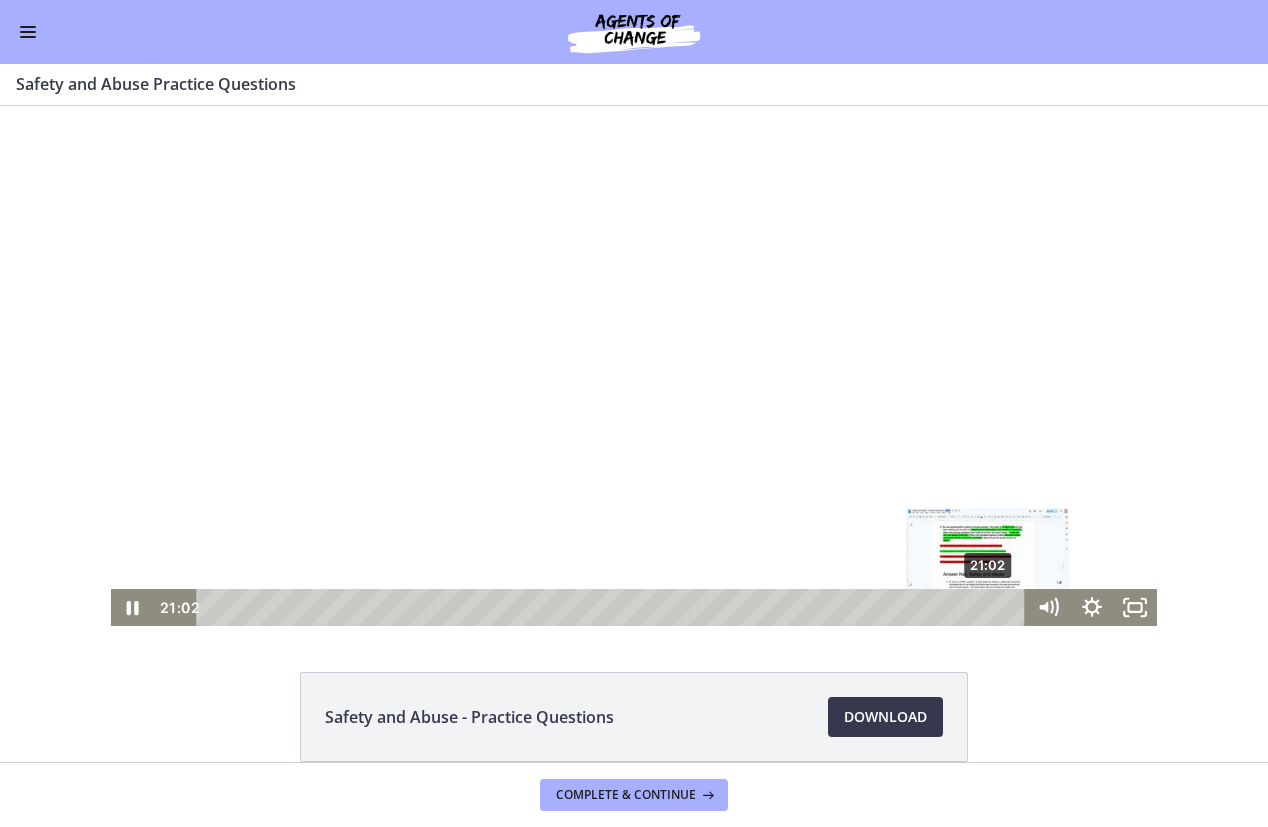 click on "21:02" at bounding box center [613, 607] 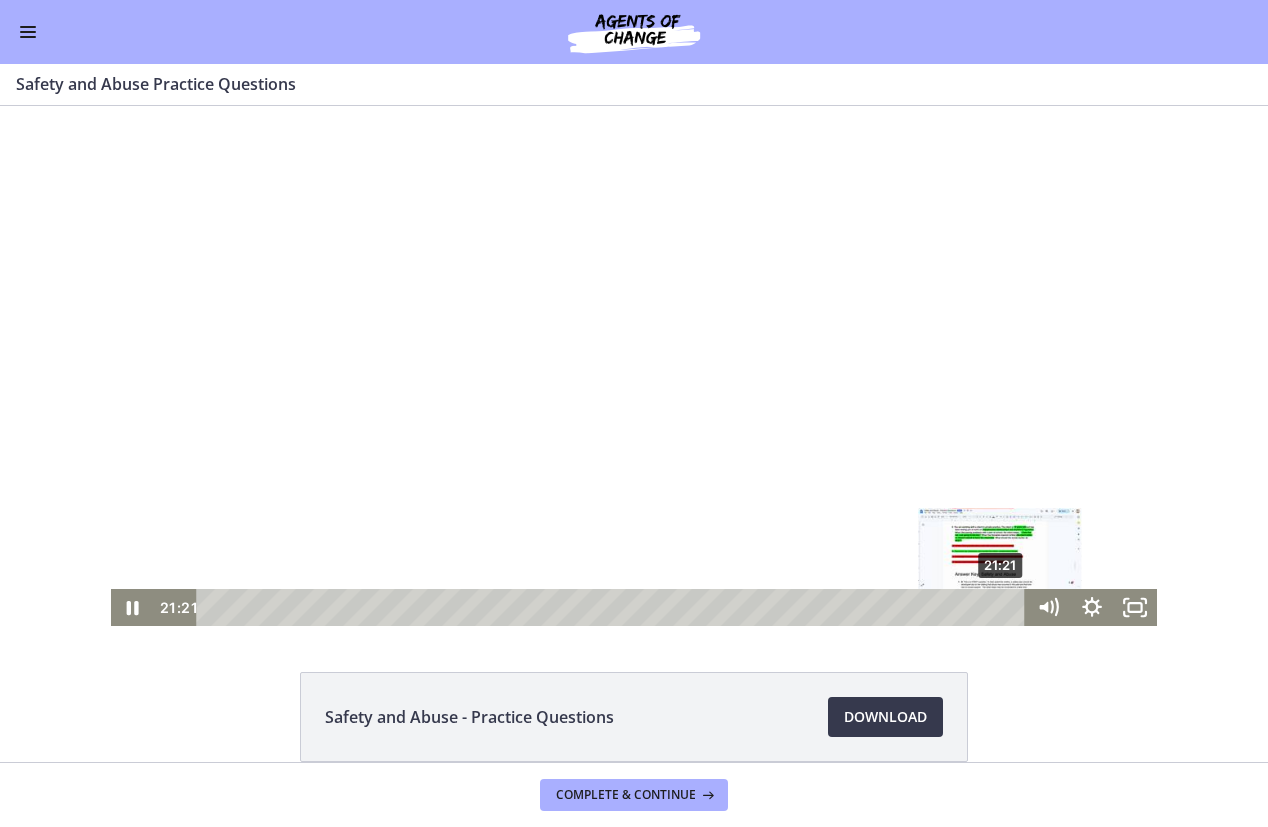 click on "21:21" at bounding box center [613, 607] 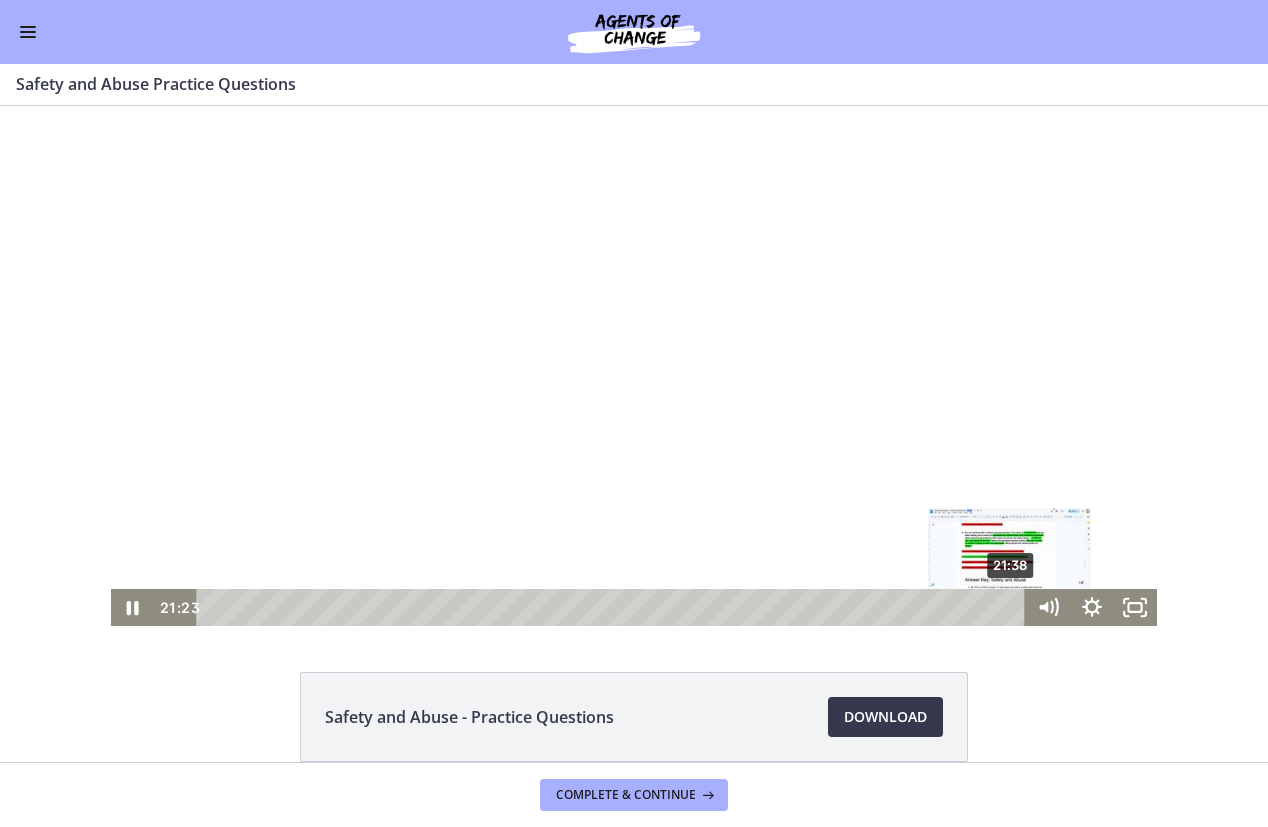 click on "21:38" at bounding box center [613, 607] 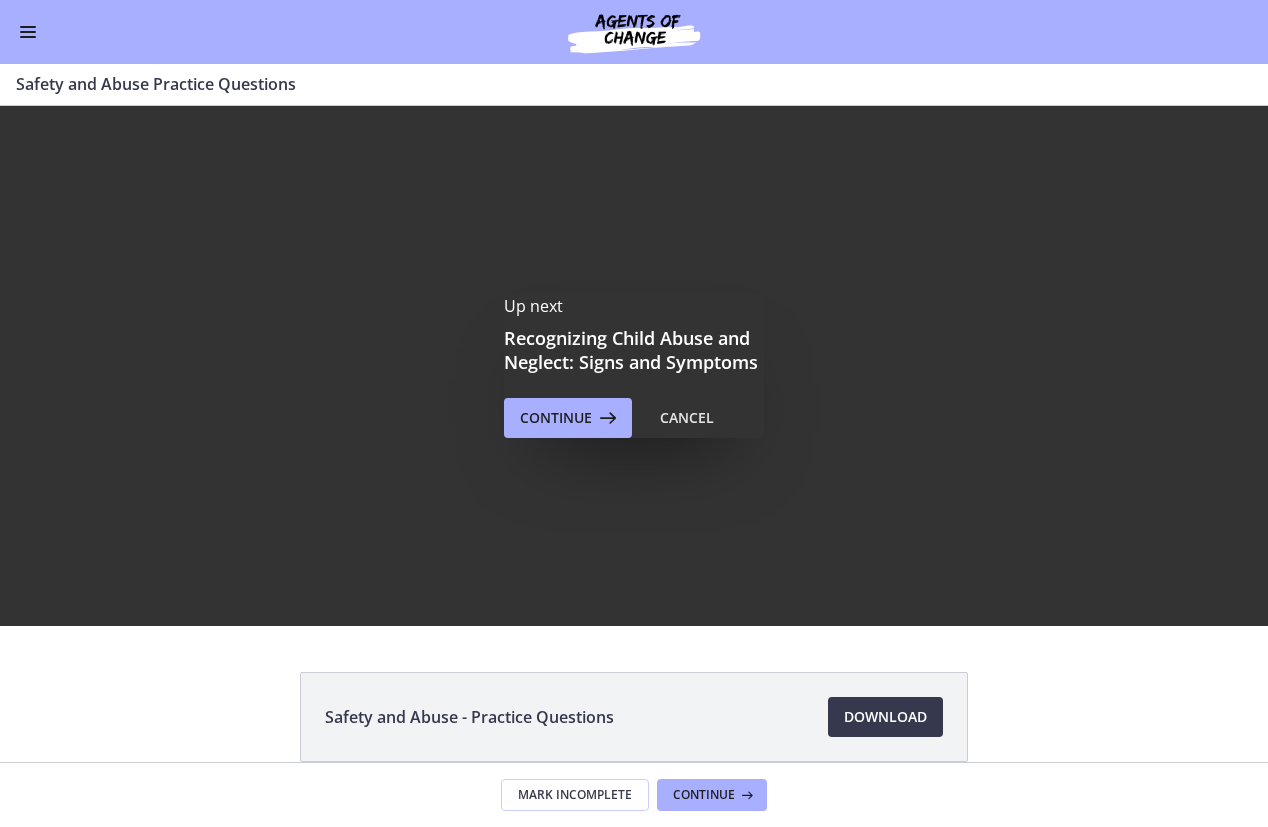 scroll, scrollTop: 0, scrollLeft: 0, axis: both 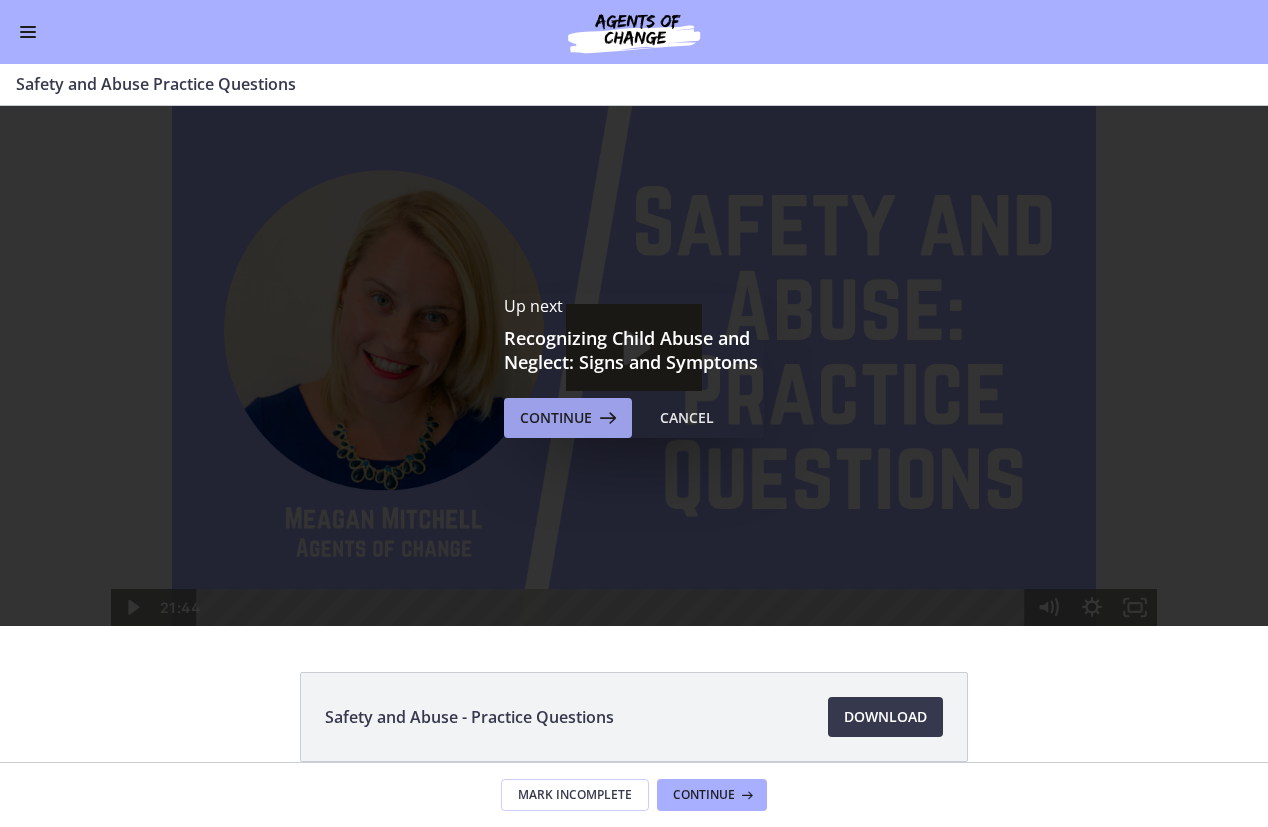 click on "Continue" at bounding box center (556, 418) 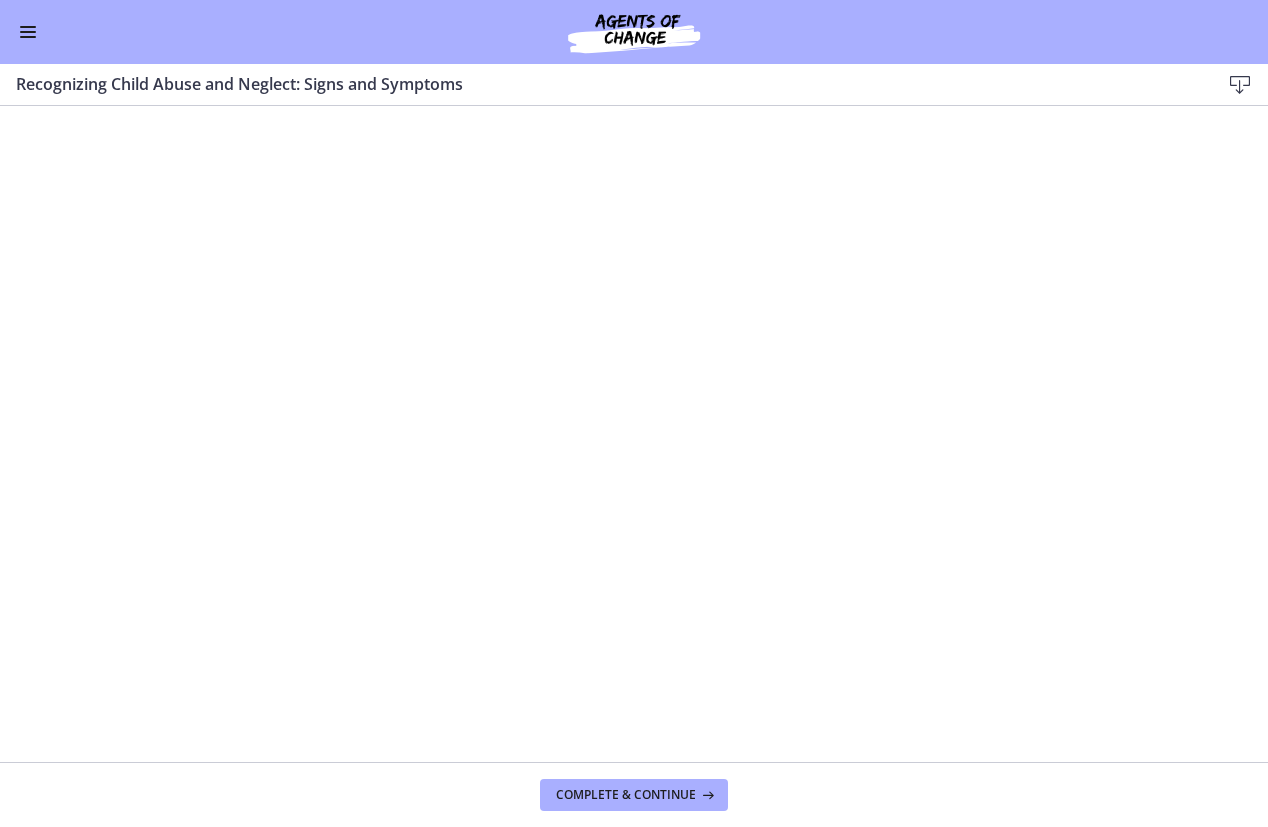 click at bounding box center [28, 32] 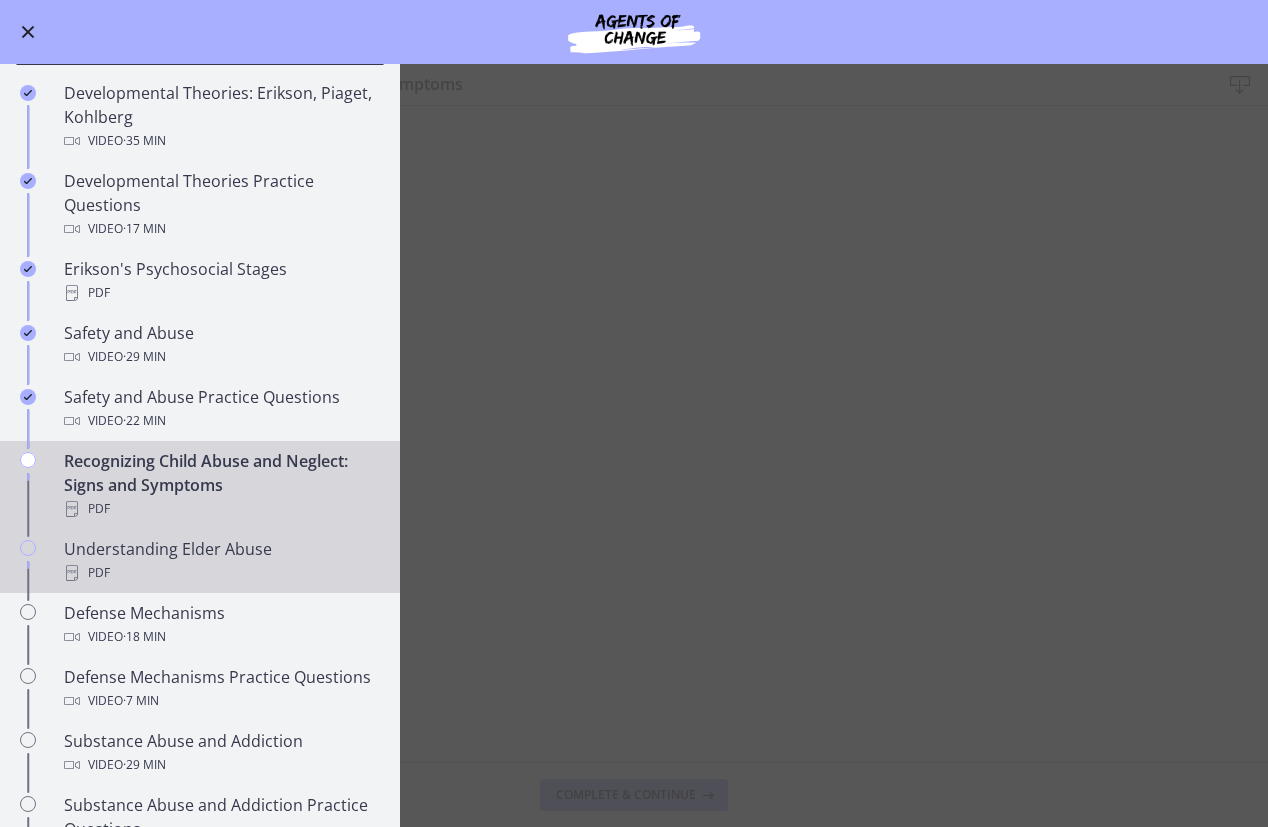 click on "PDF" at bounding box center (220, 573) 